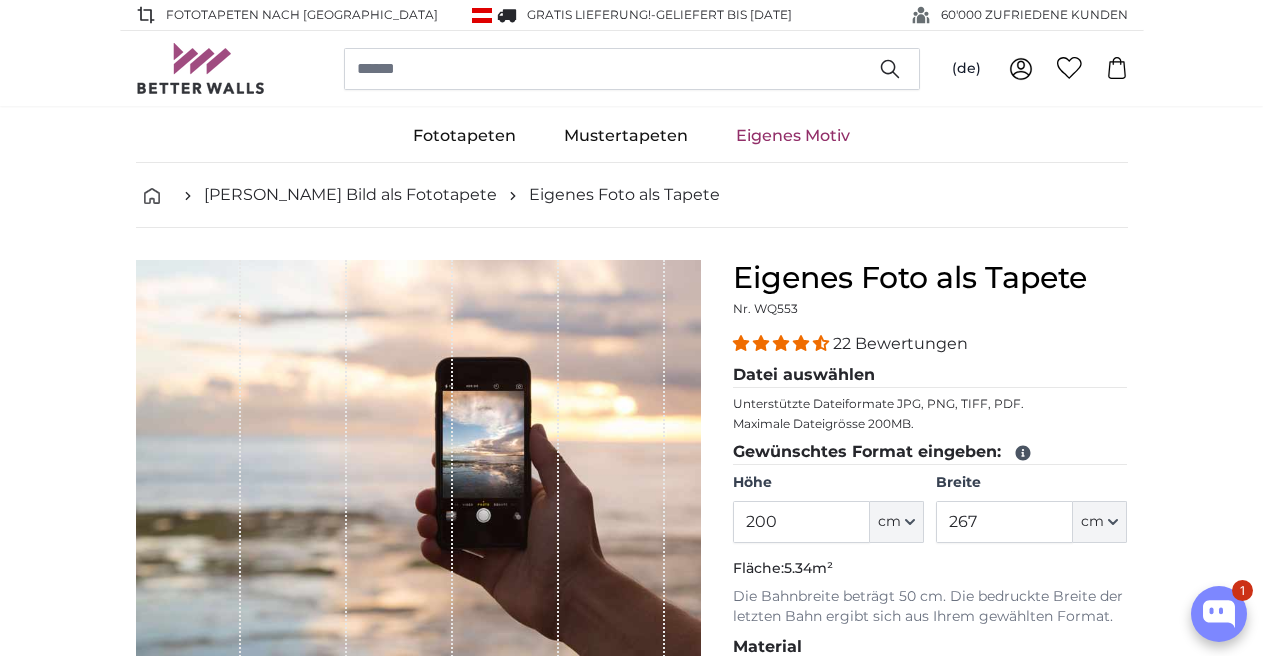 scroll, scrollTop: 200, scrollLeft: 0, axis: vertical 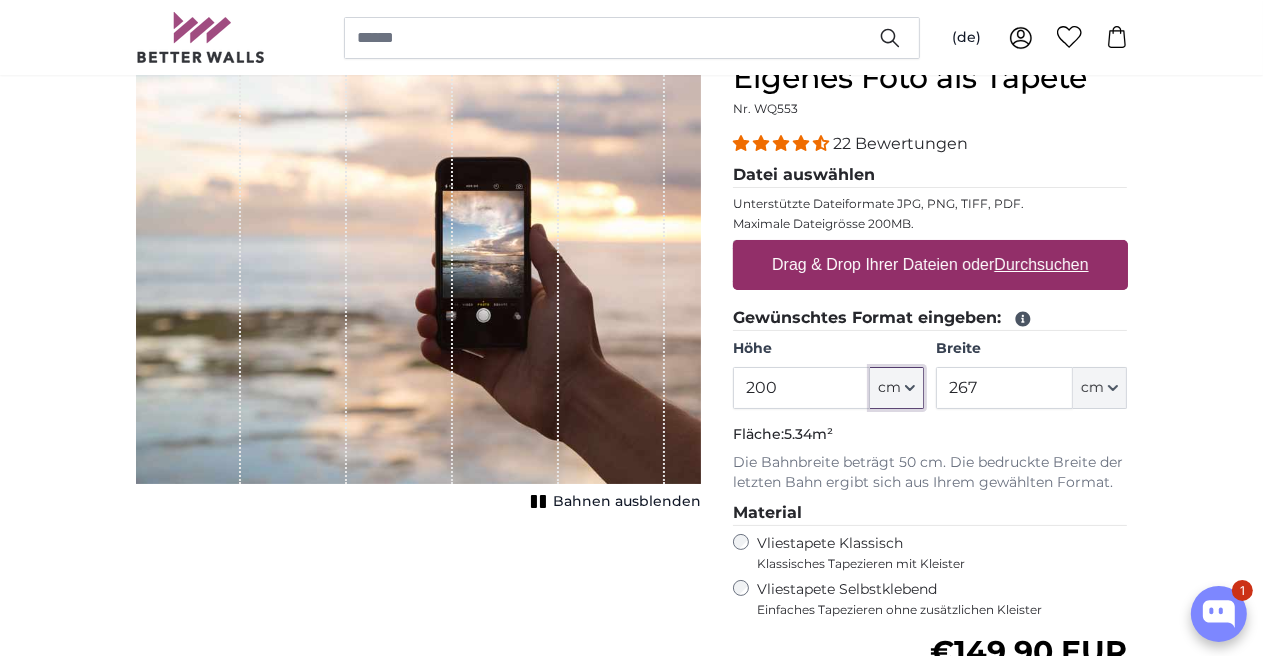 click on "cm" 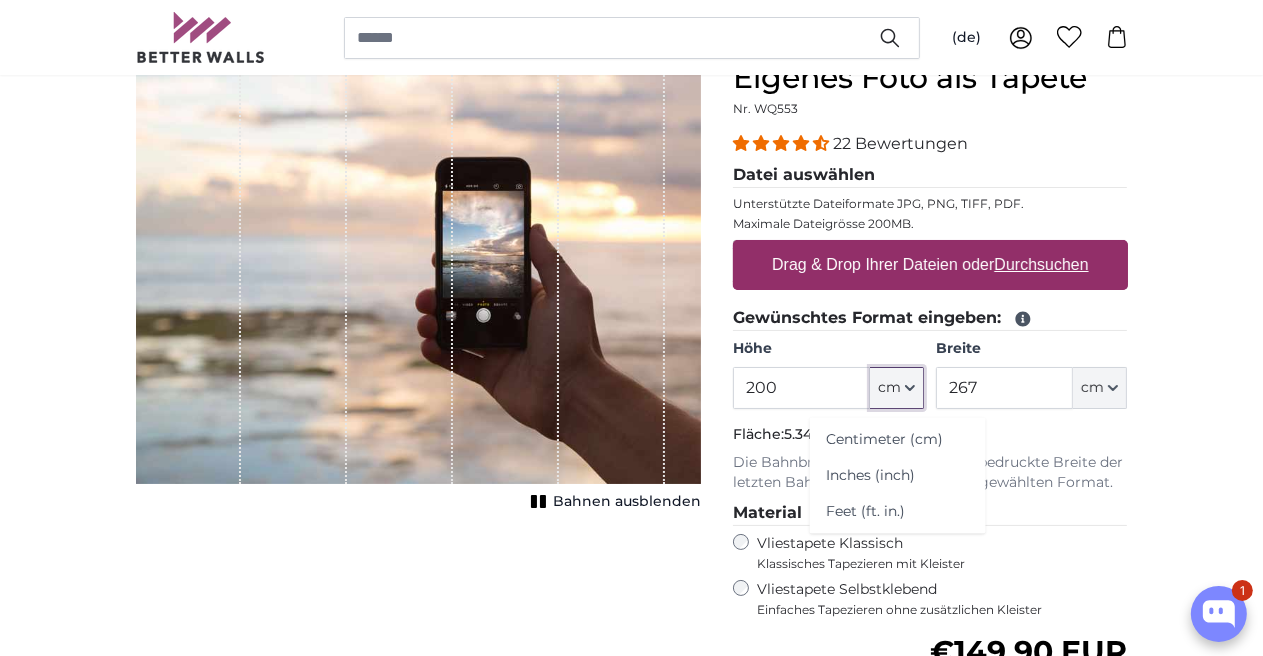 click on "cm" 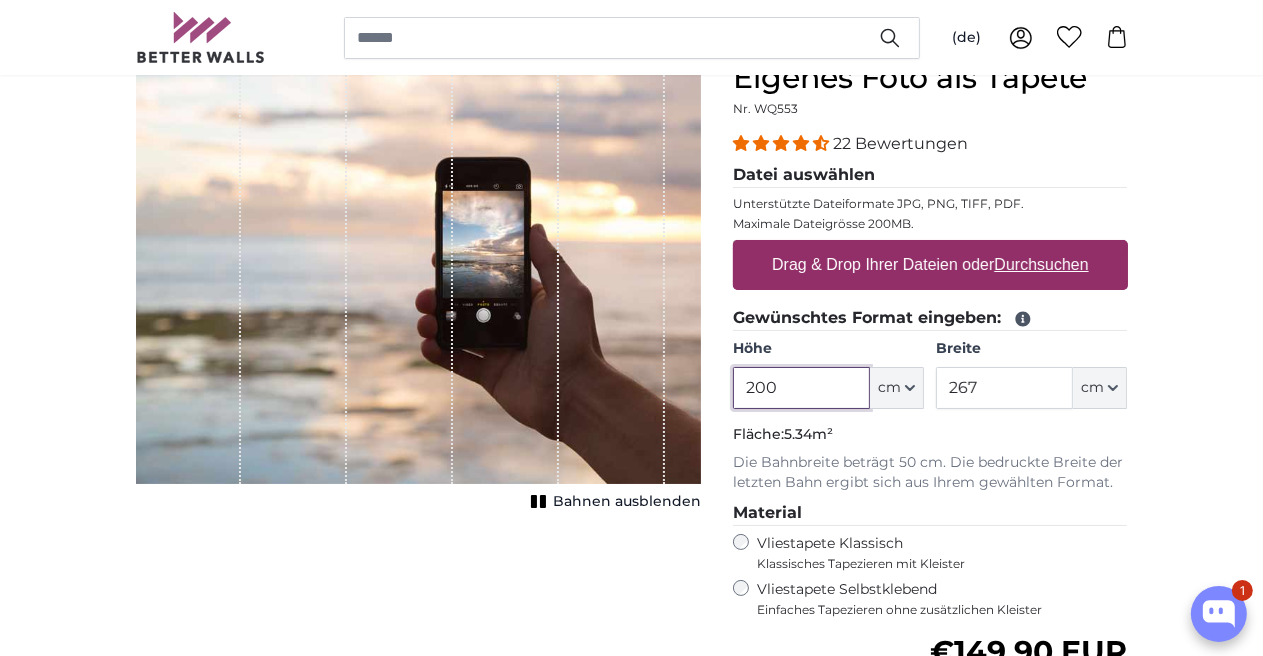 click on "200" at bounding box center (801, 388) 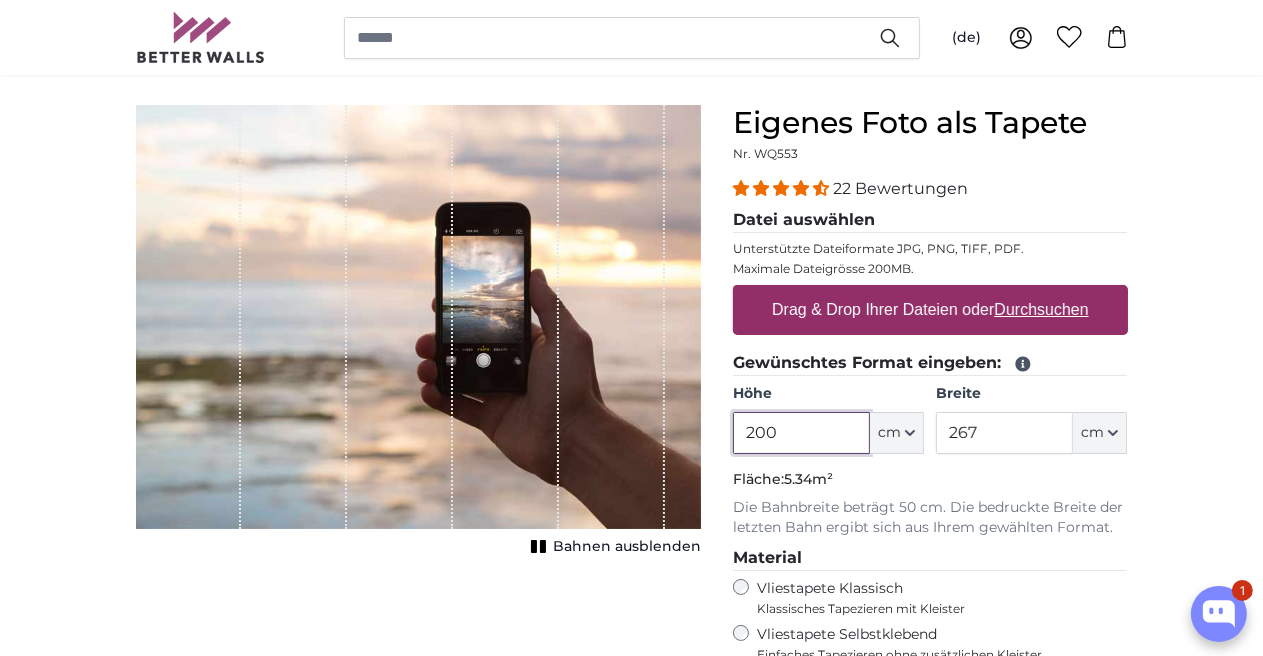 scroll, scrollTop: 200, scrollLeft: 0, axis: vertical 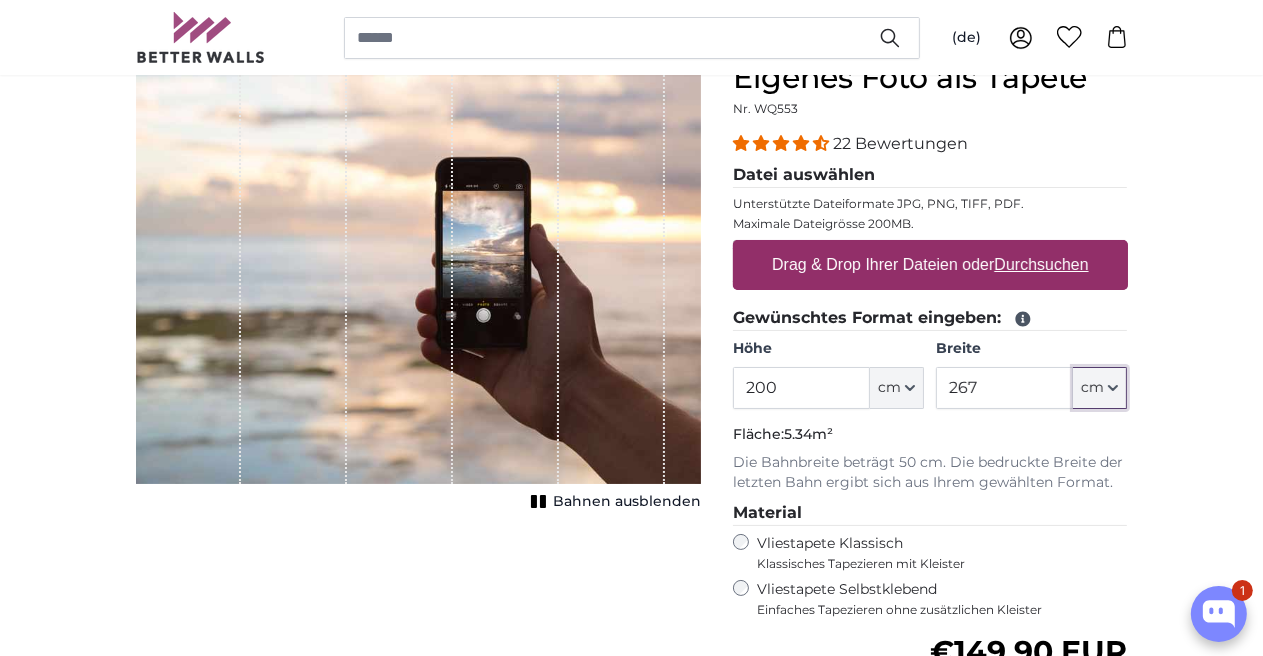 click 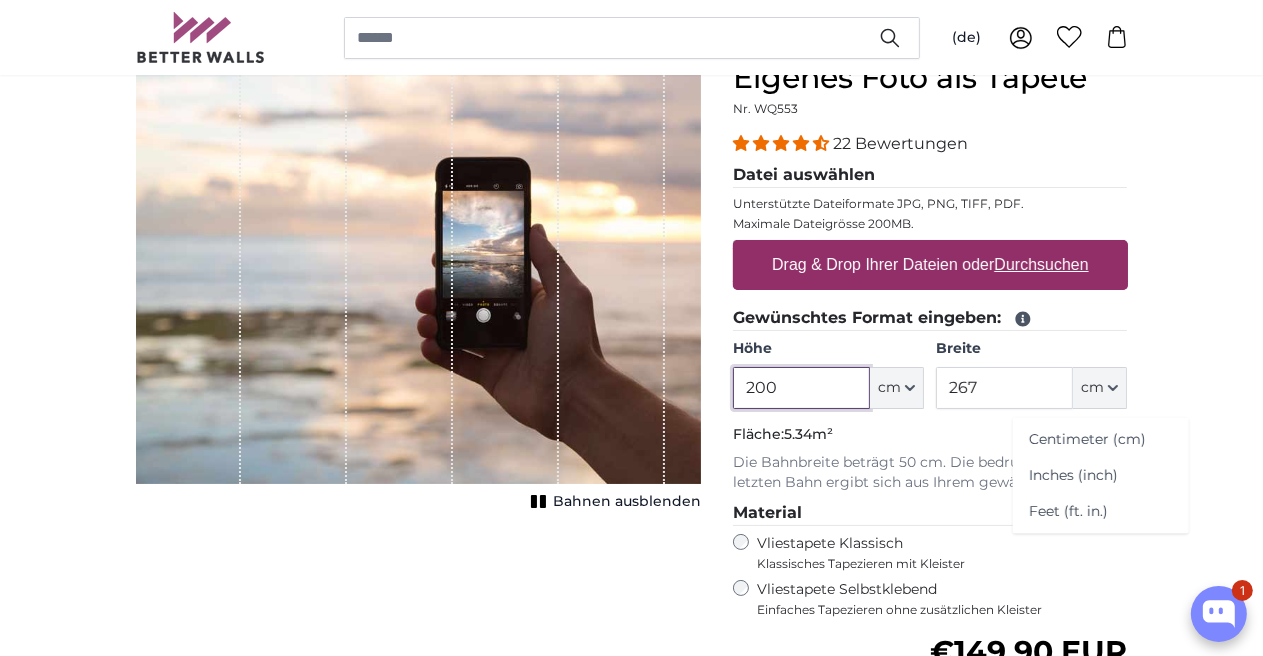 drag, startPoint x: 779, startPoint y: 383, endPoint x: 737, endPoint y: 385, distance: 42.047592 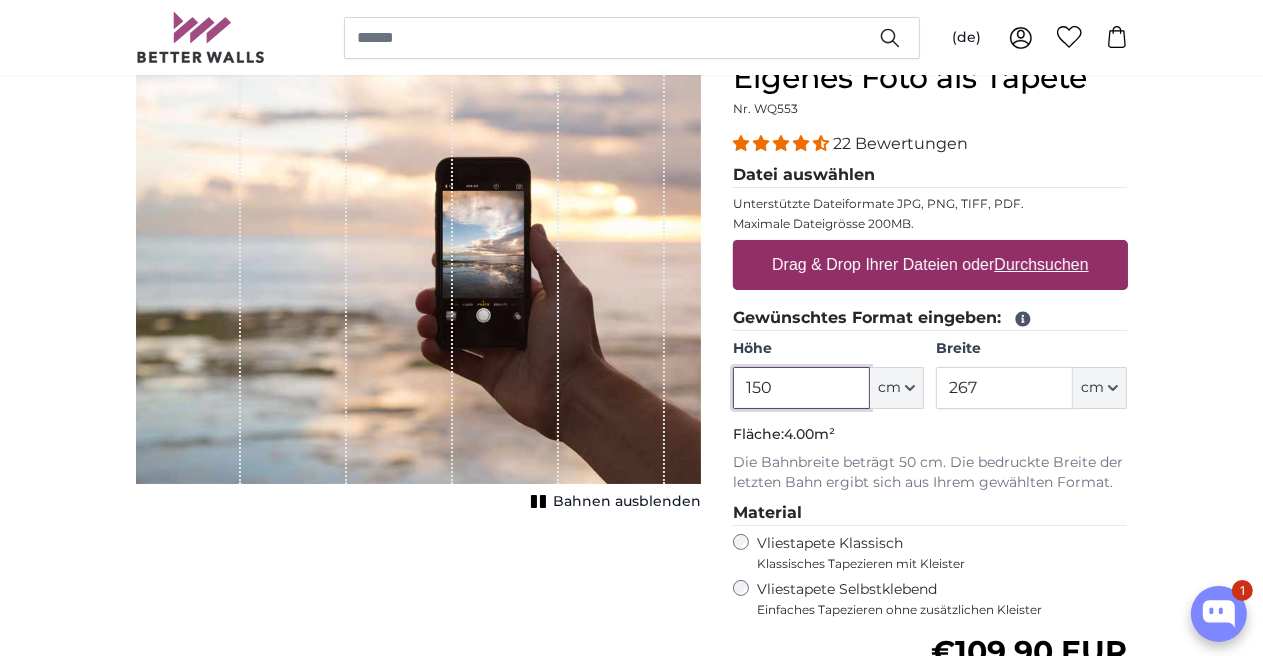 type on "150" 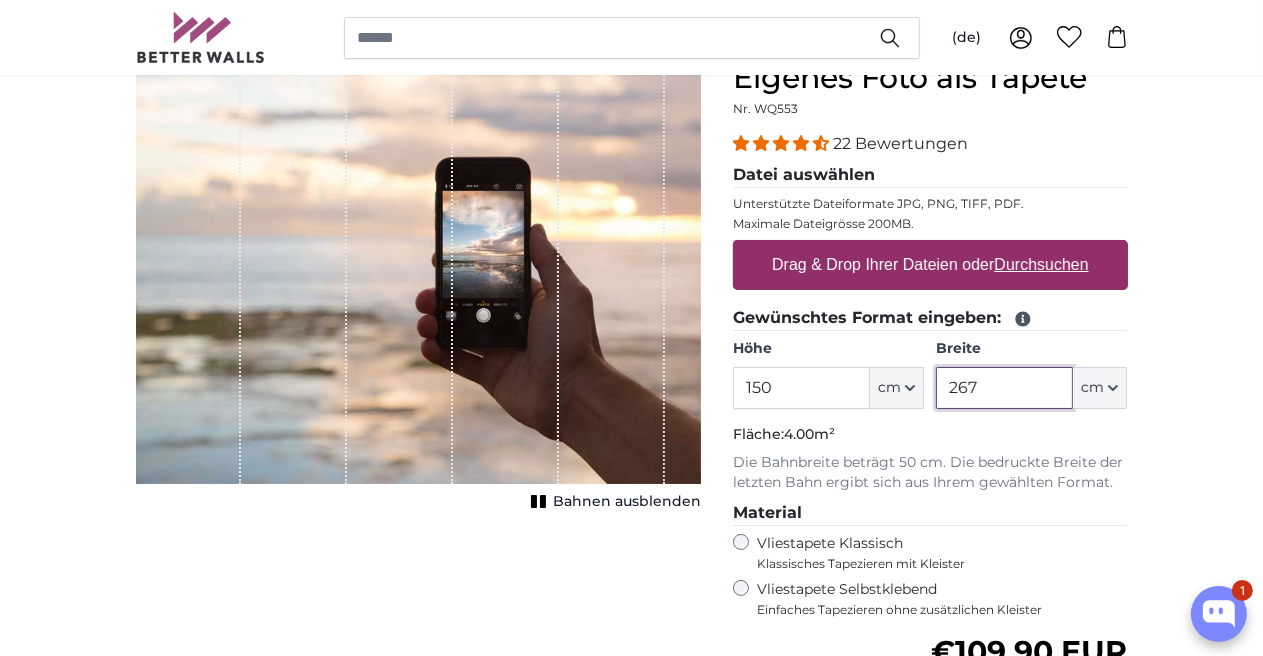 drag, startPoint x: 1008, startPoint y: 394, endPoint x: 933, endPoint y: 393, distance: 75.00667 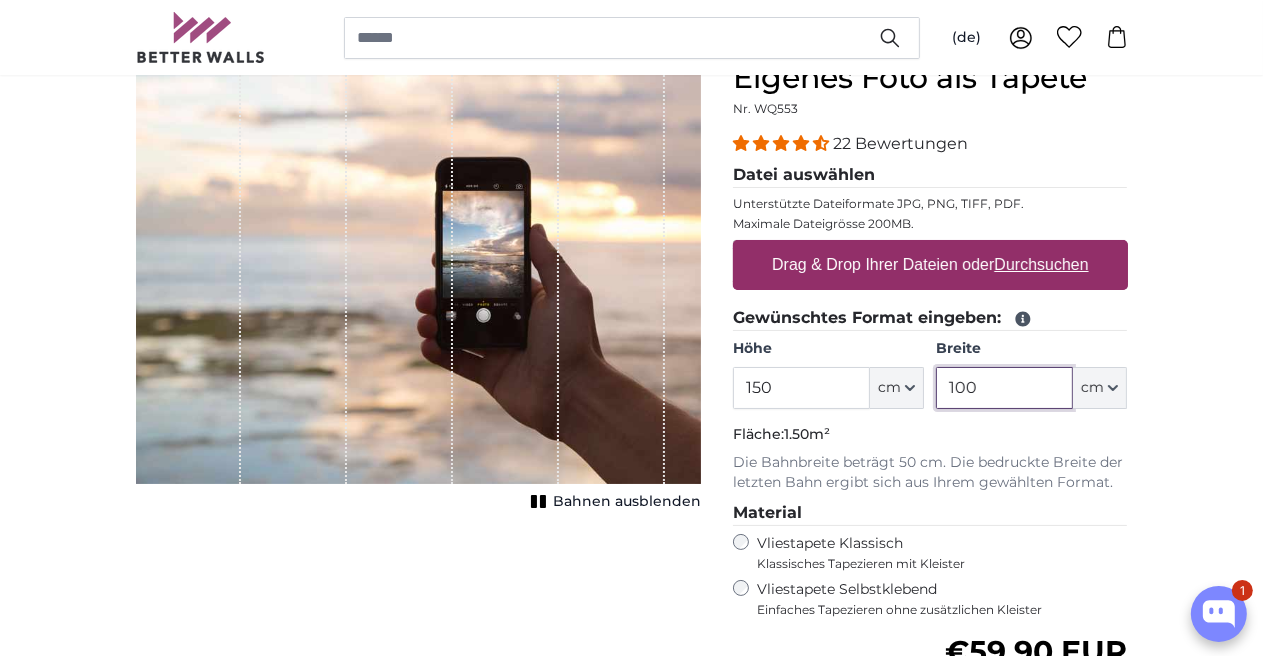 type on "100" 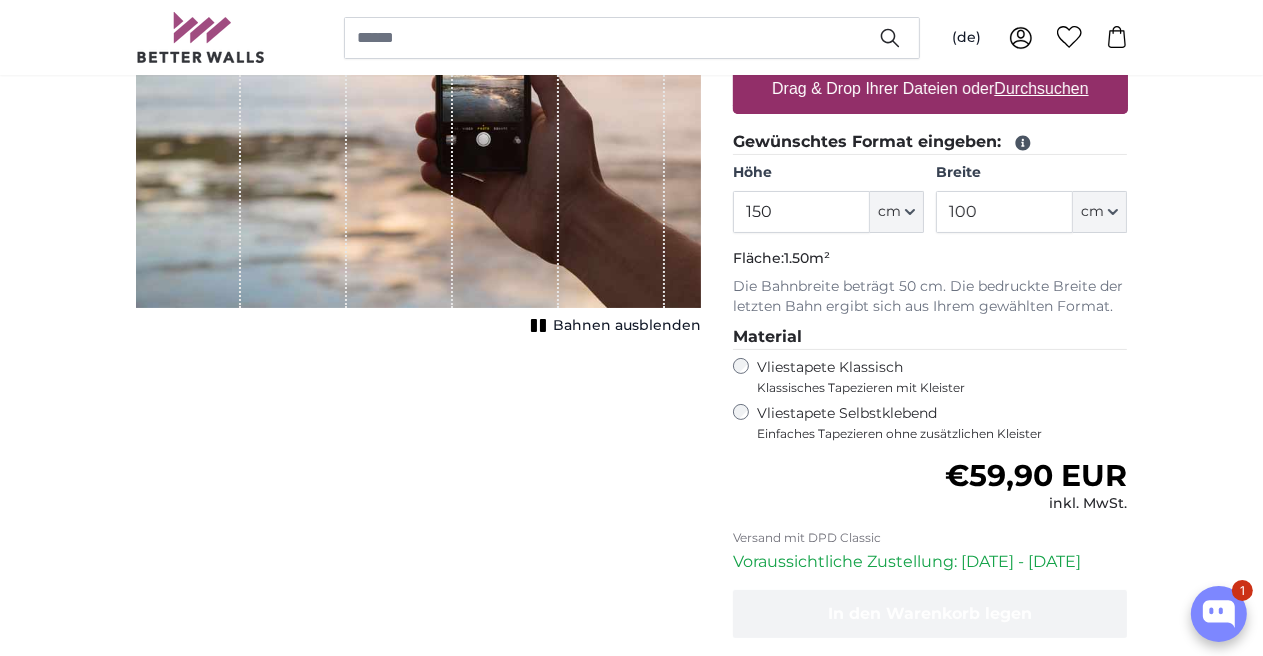 scroll, scrollTop: 500, scrollLeft: 0, axis: vertical 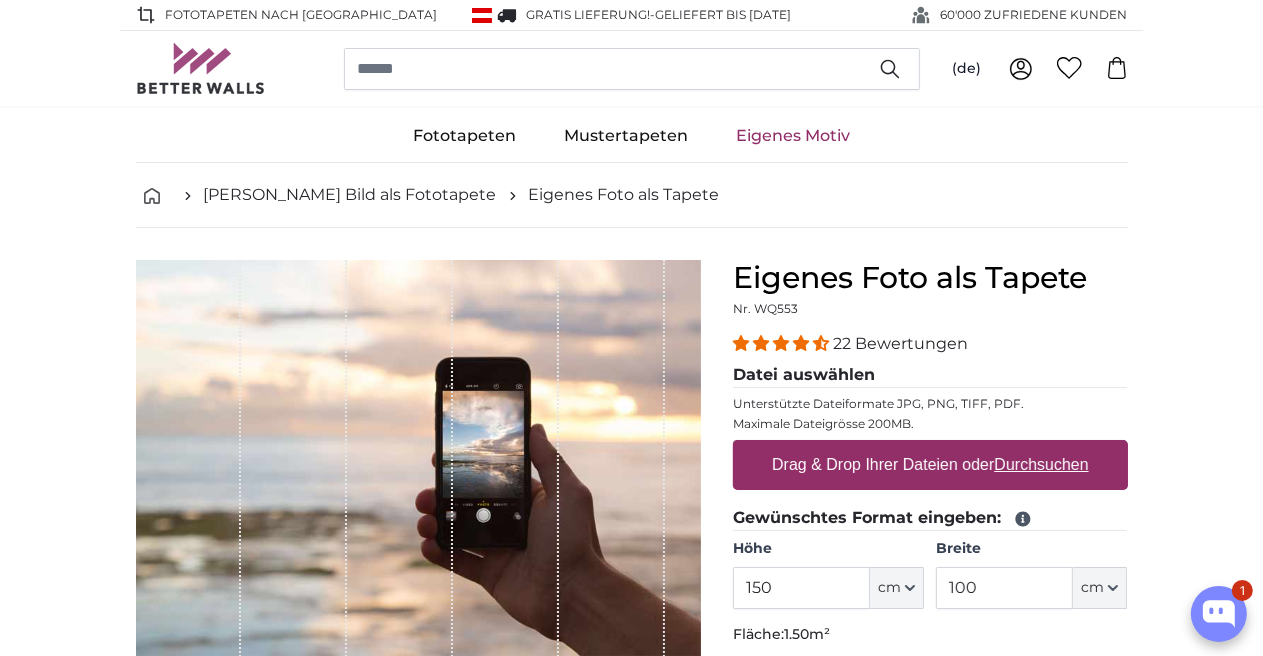click on "Drag & Drop Ihrer Dateien oder  Durchsuchen" at bounding box center [930, 465] 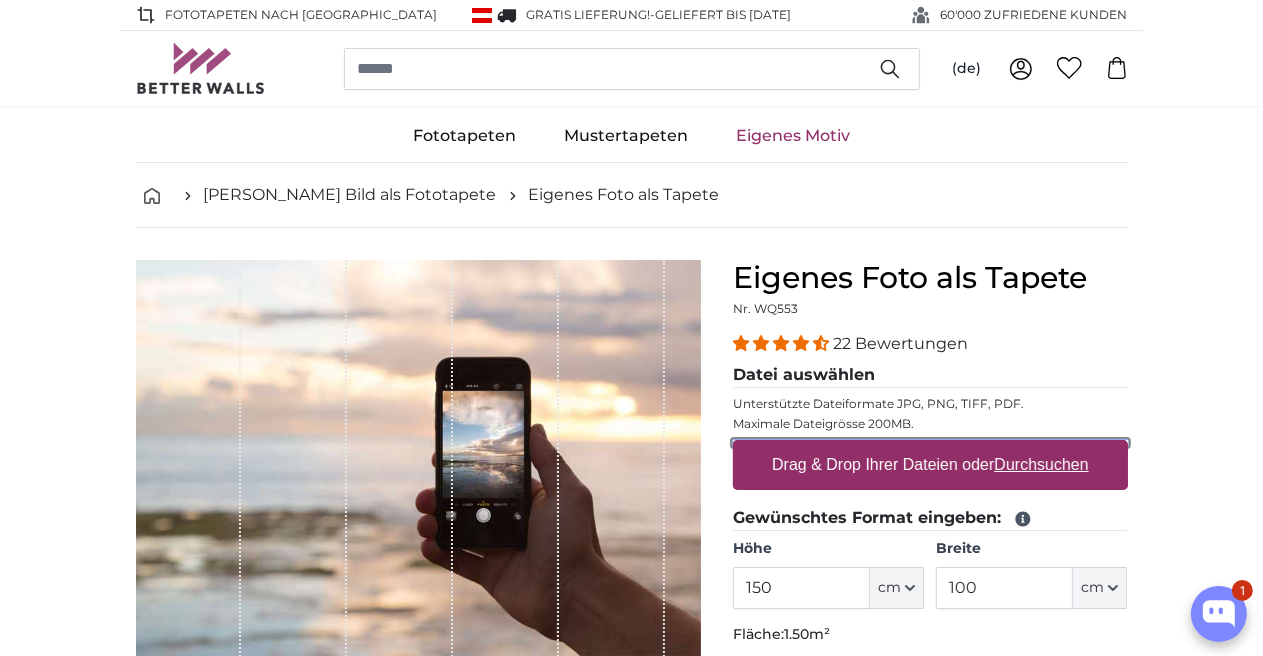 type on "**********" 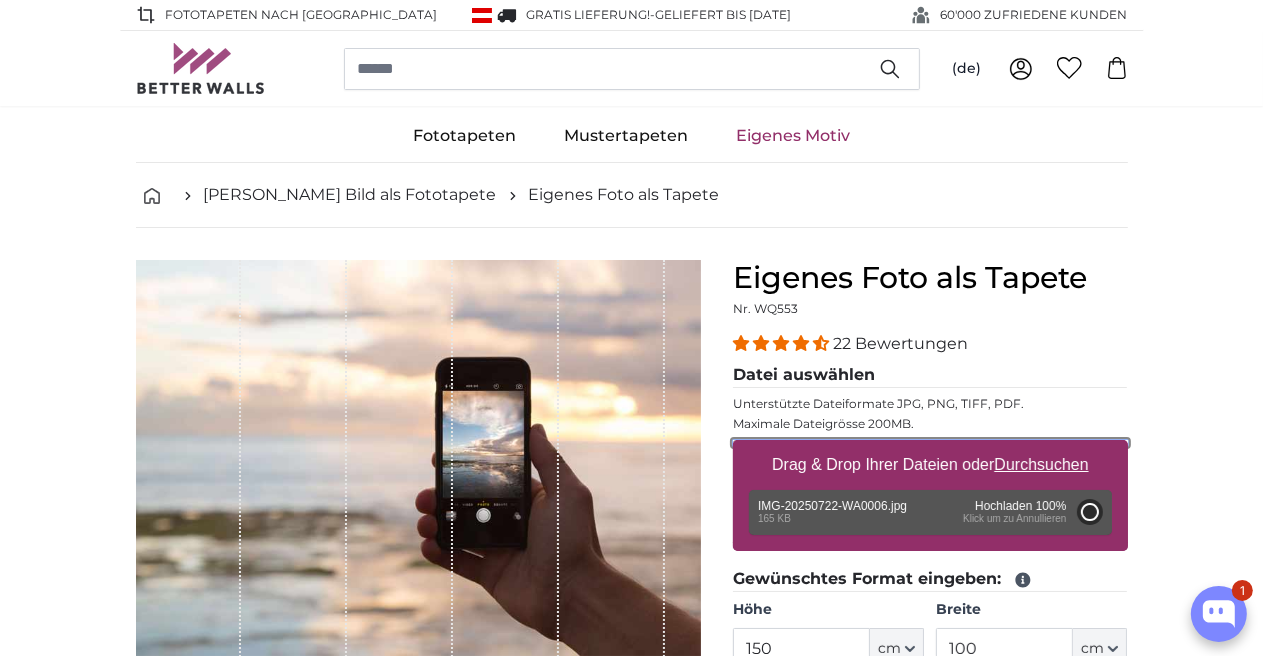 type on "110.9" 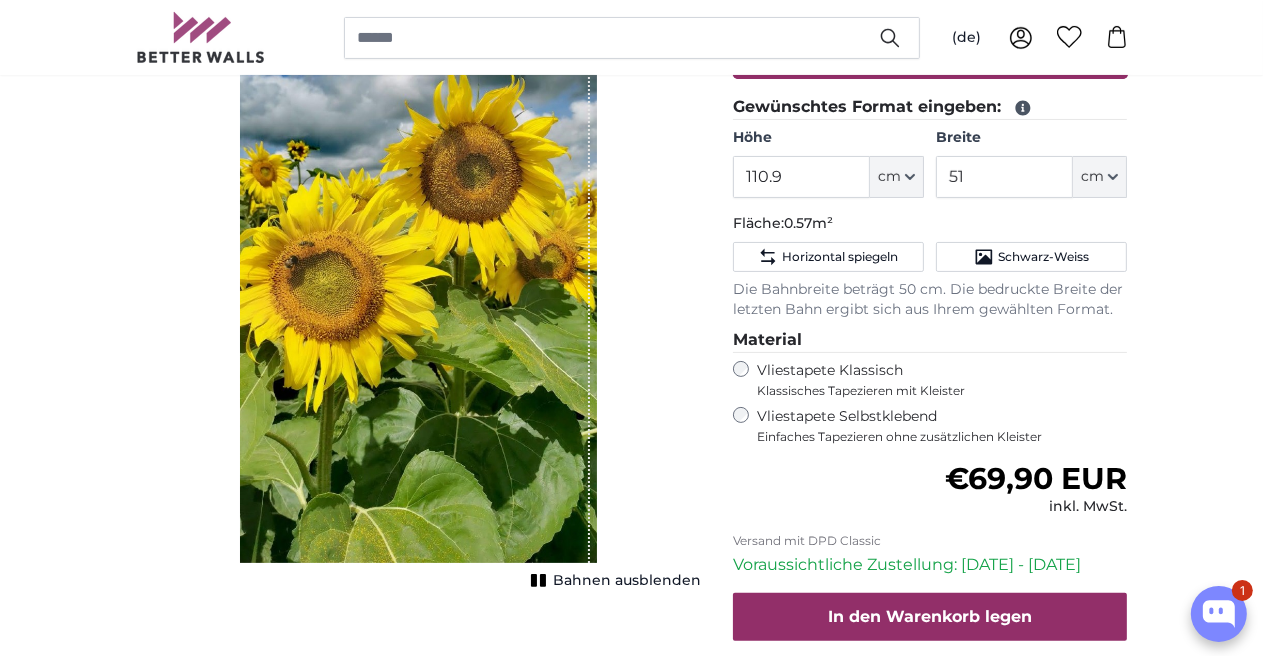 scroll, scrollTop: 500, scrollLeft: 0, axis: vertical 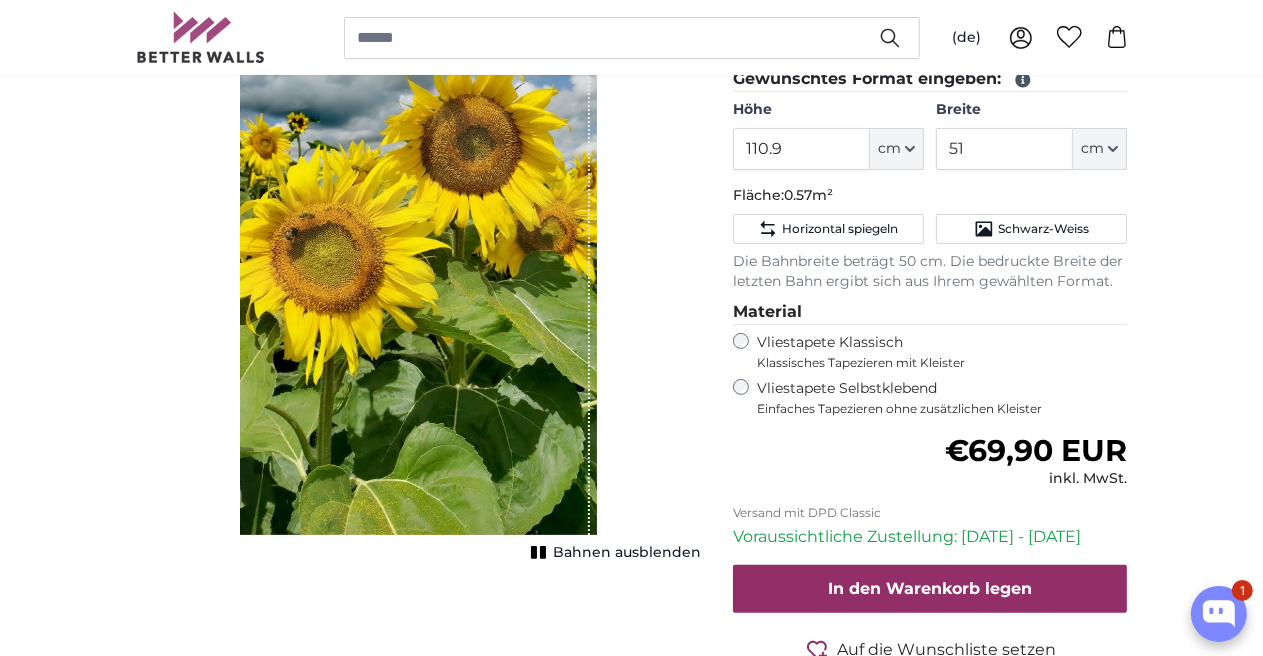 click on "Bahnen ausblenden" at bounding box center [627, 553] 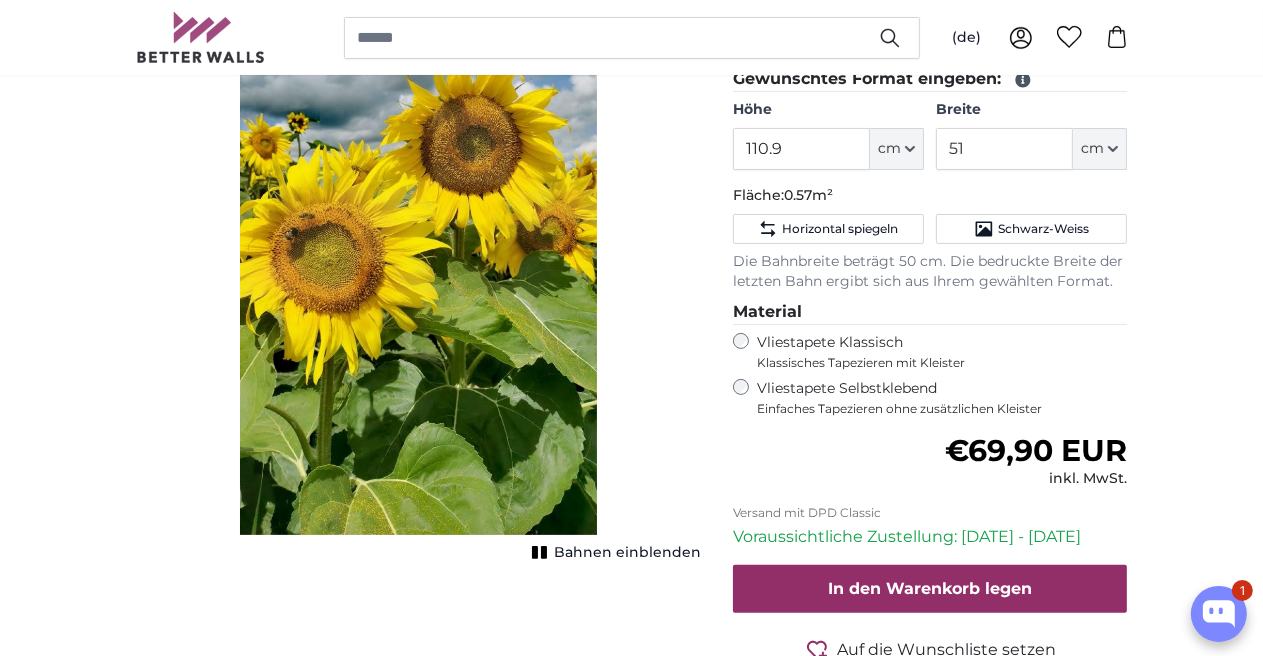 click on "Bahnen einblenden" at bounding box center (627, 553) 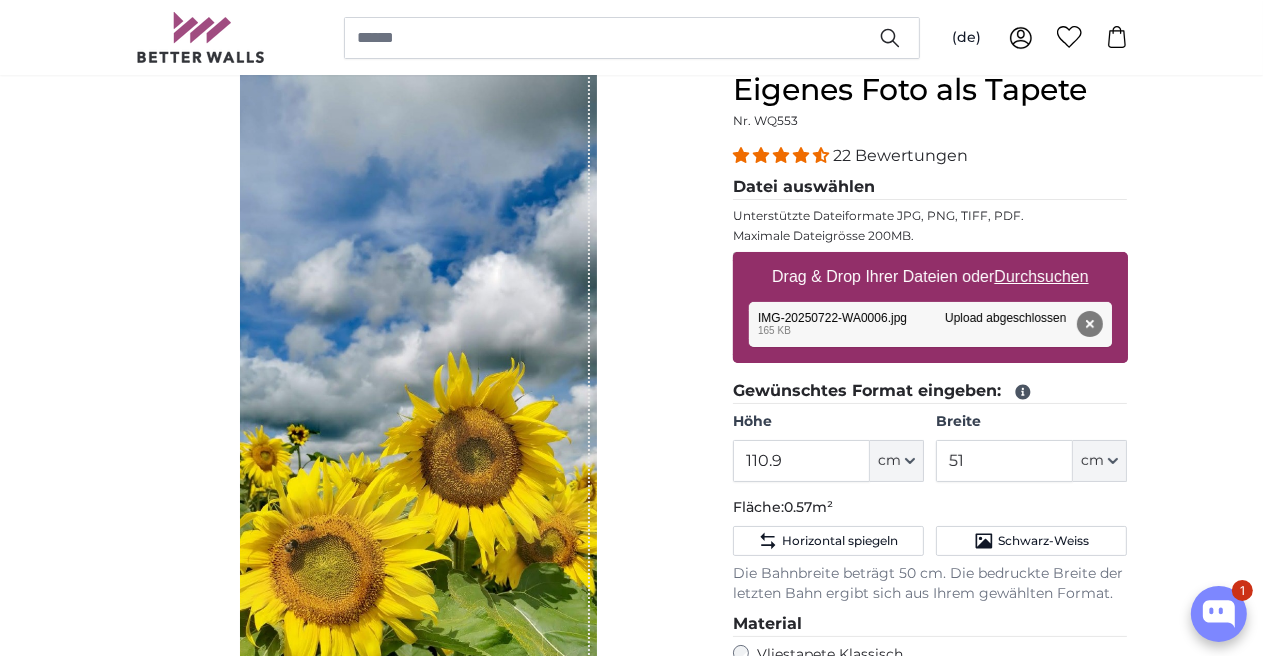 scroll, scrollTop: 0, scrollLeft: 0, axis: both 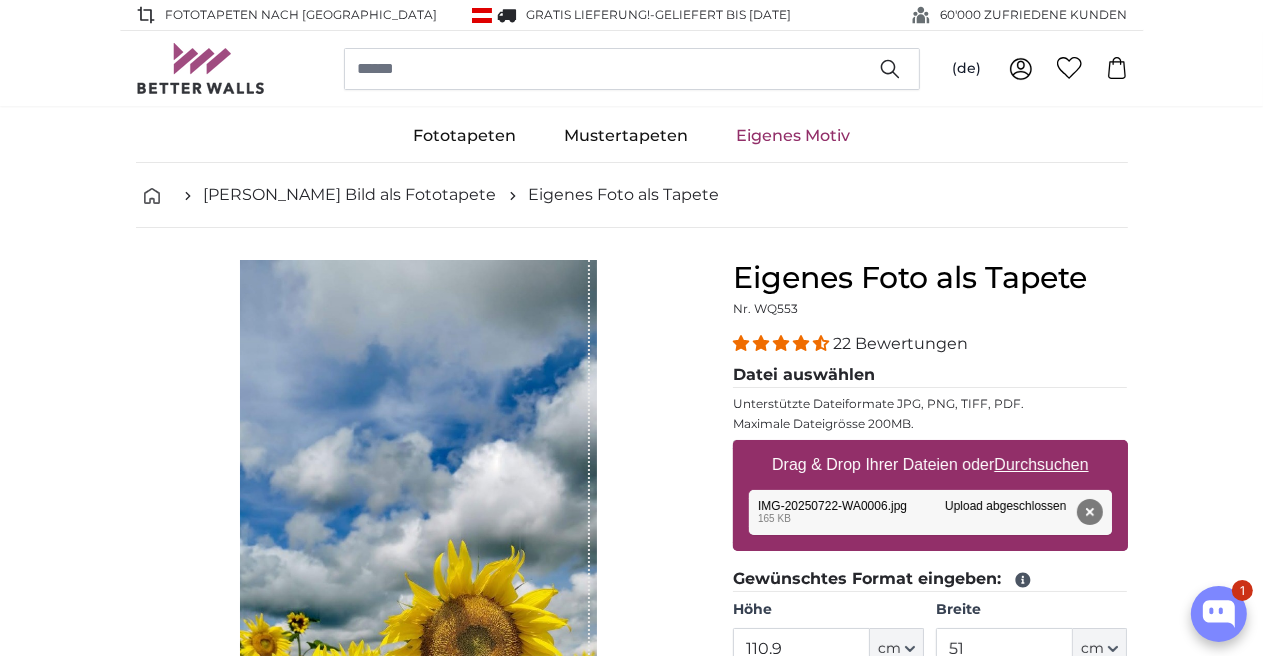 click on "Drag & Drop Ihrer Dateien oder  Durchsuchen" at bounding box center [930, 465] 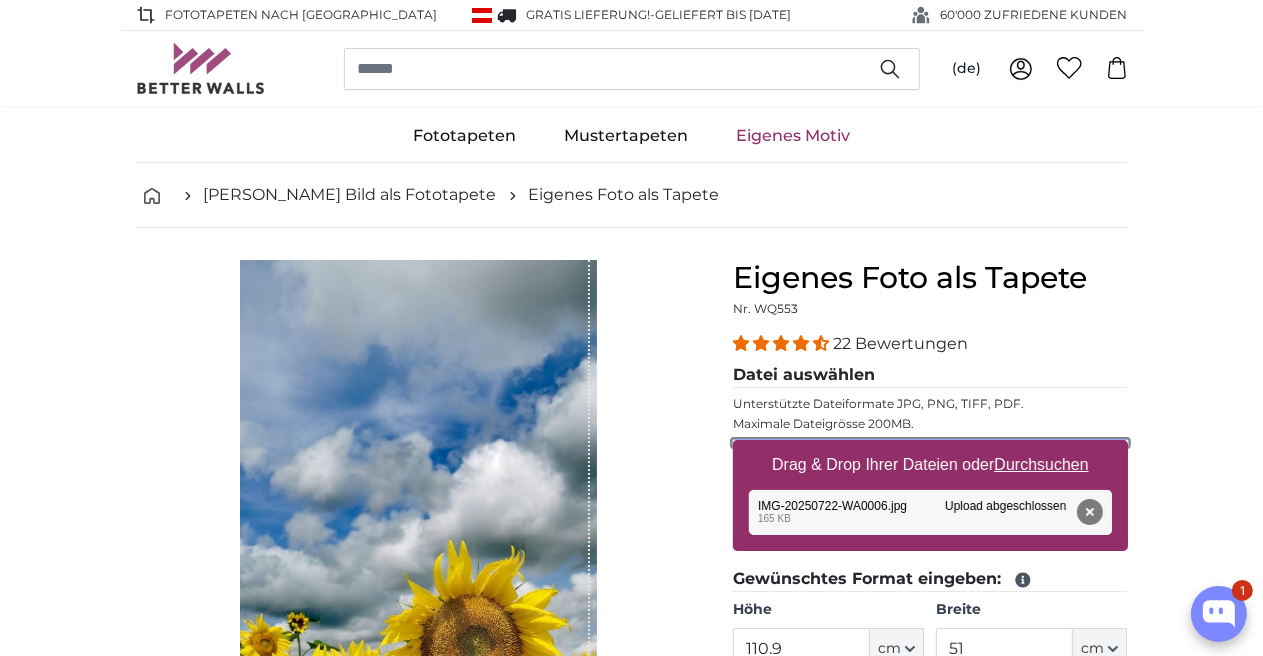 click on "Drag & Drop Ihrer Dateien oder  Durchsuchen" at bounding box center [930, 443] 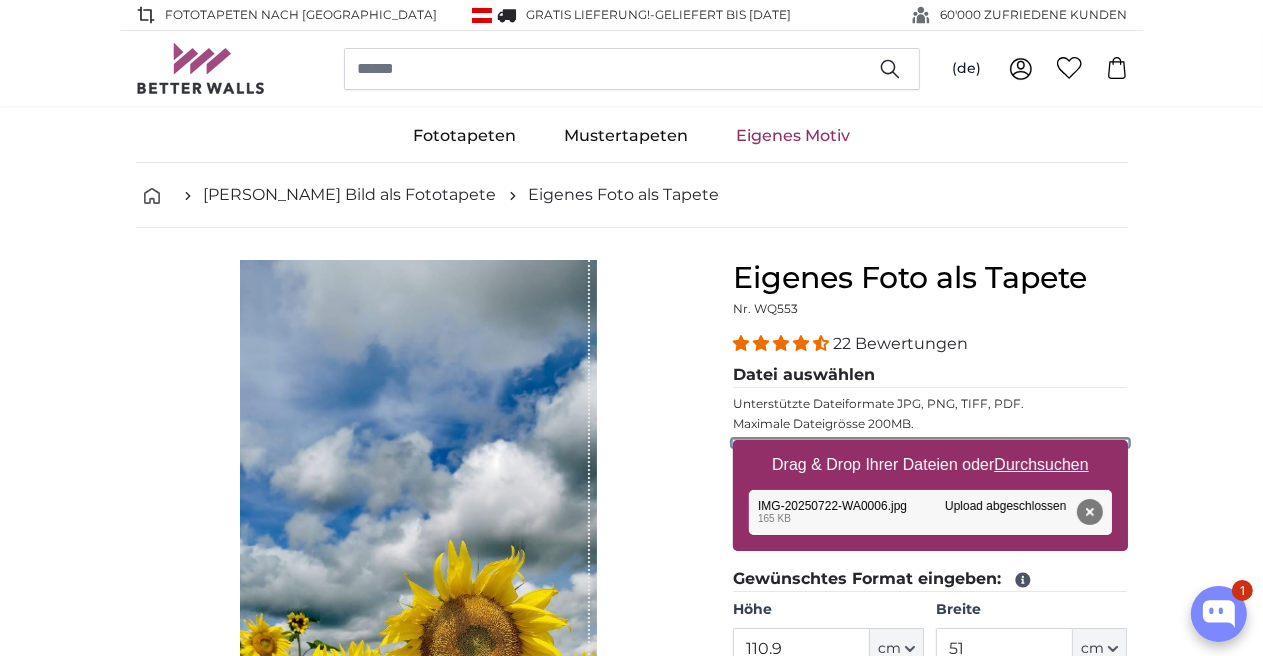 type on "**********" 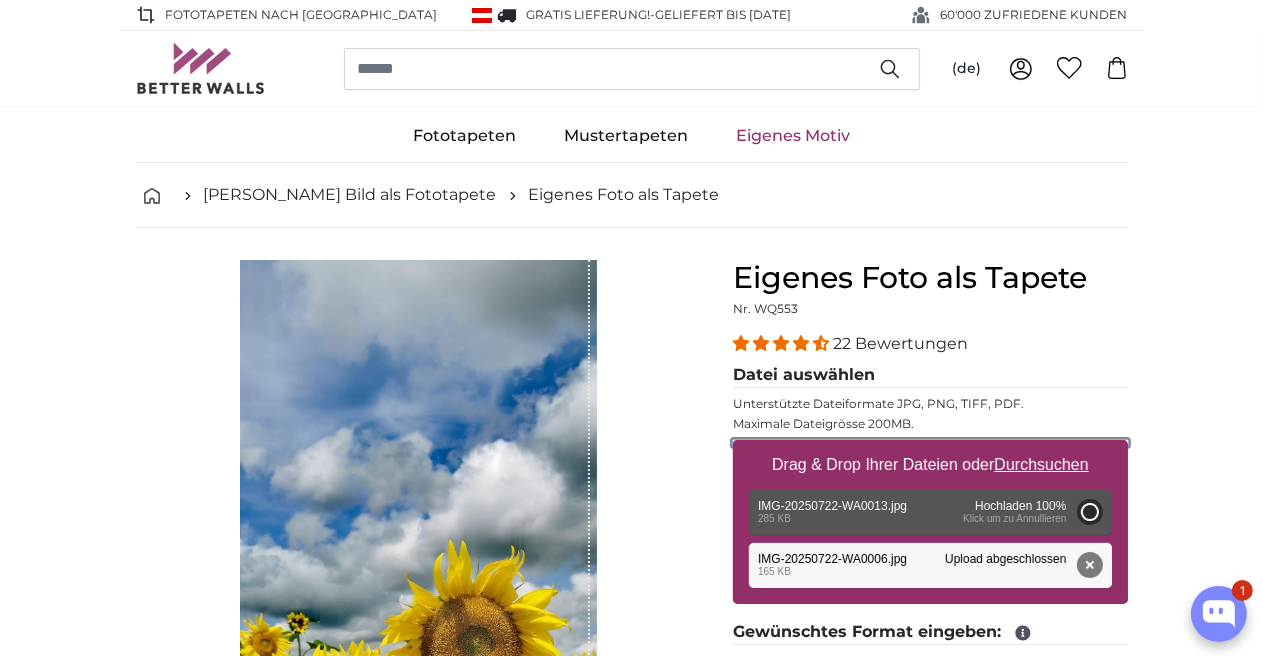 type on "128" 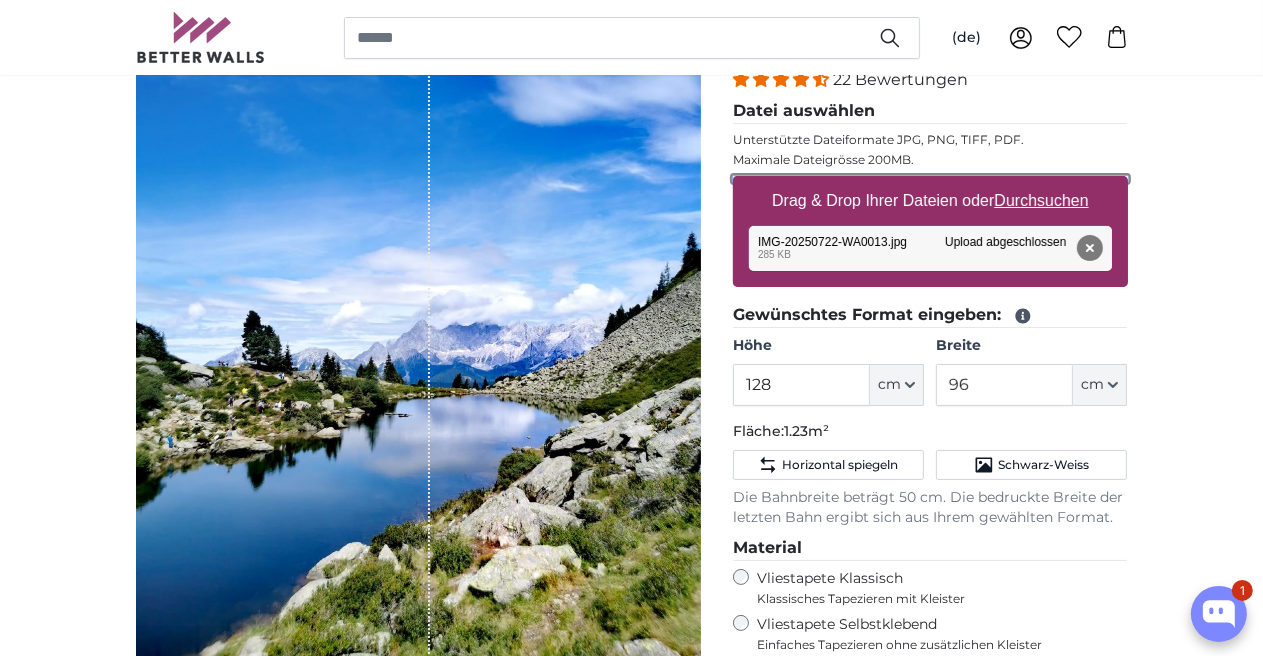 scroll, scrollTop: 200, scrollLeft: 0, axis: vertical 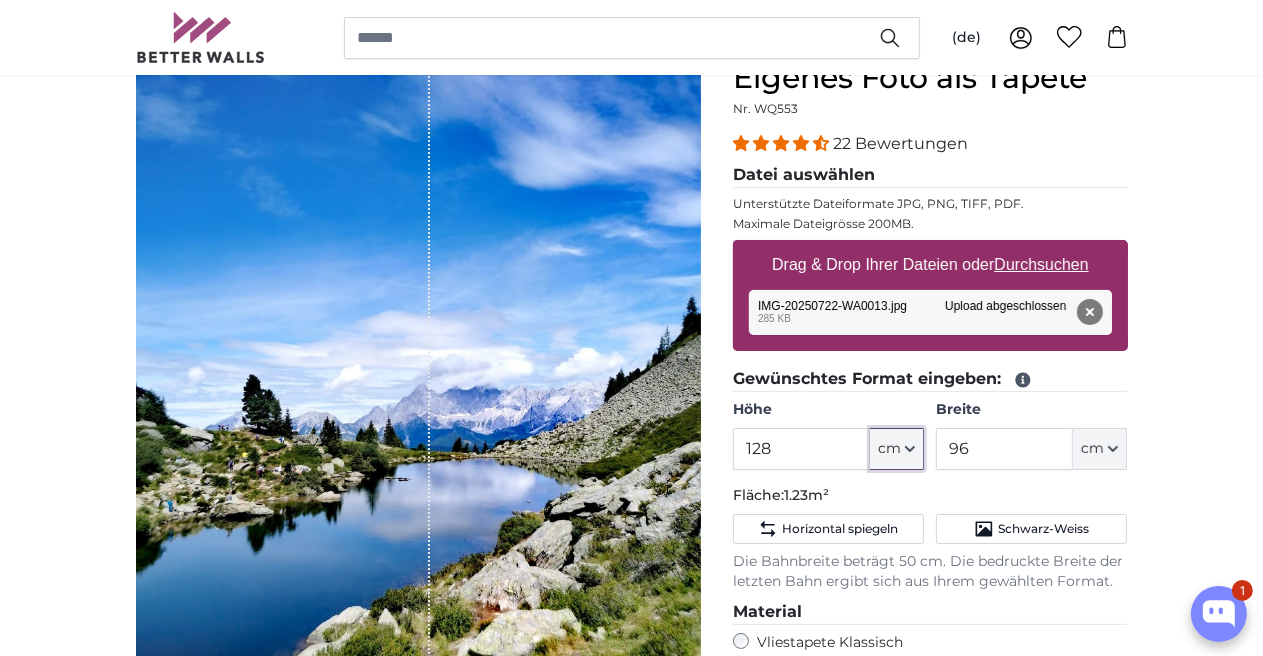 click on "cm" 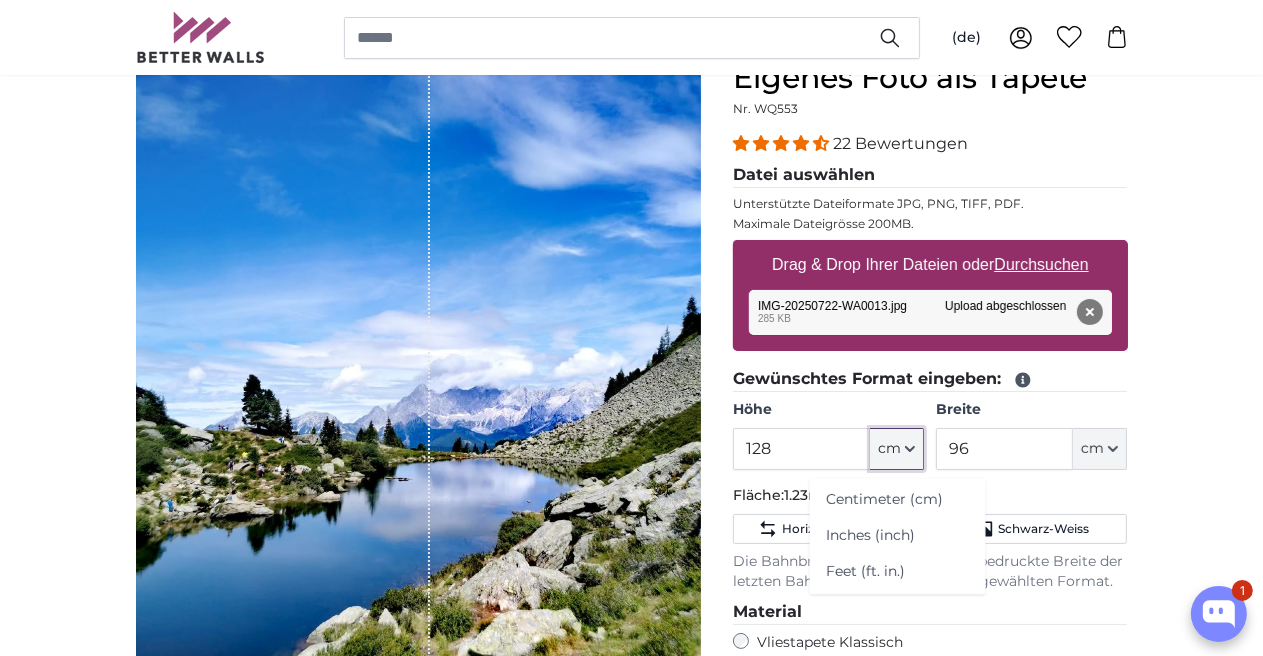 click on "cm" 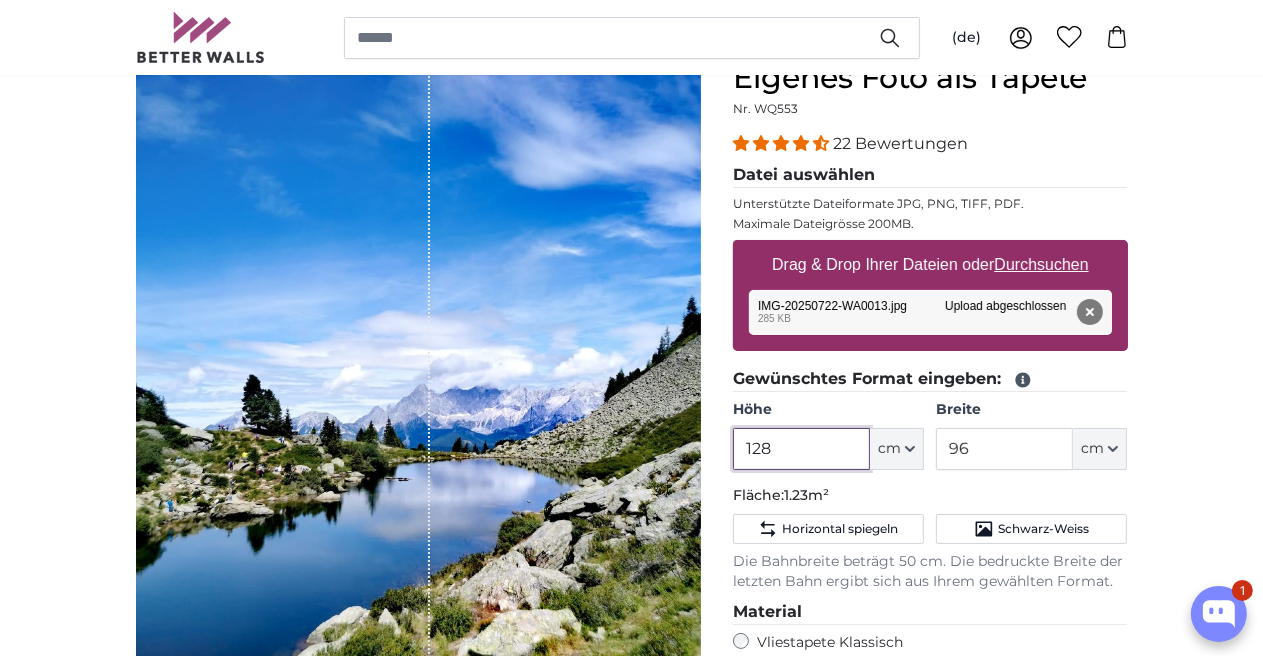 drag, startPoint x: 804, startPoint y: 451, endPoint x: 704, endPoint y: 448, distance: 100.04499 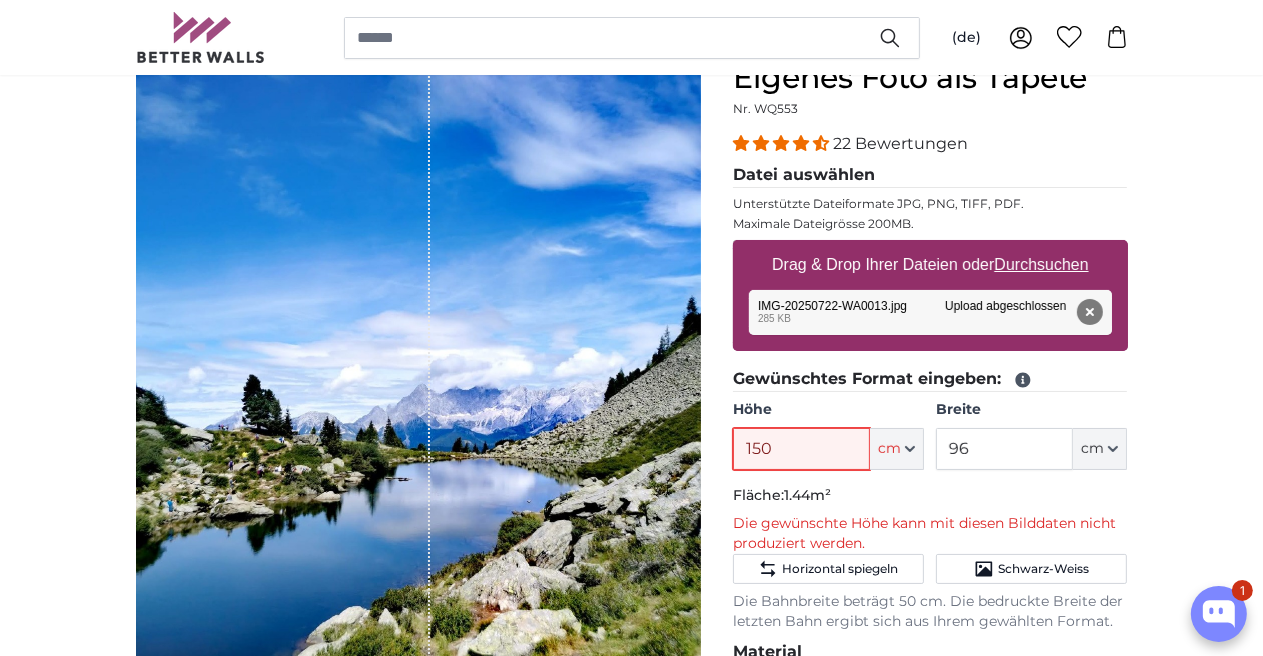 type on "150" 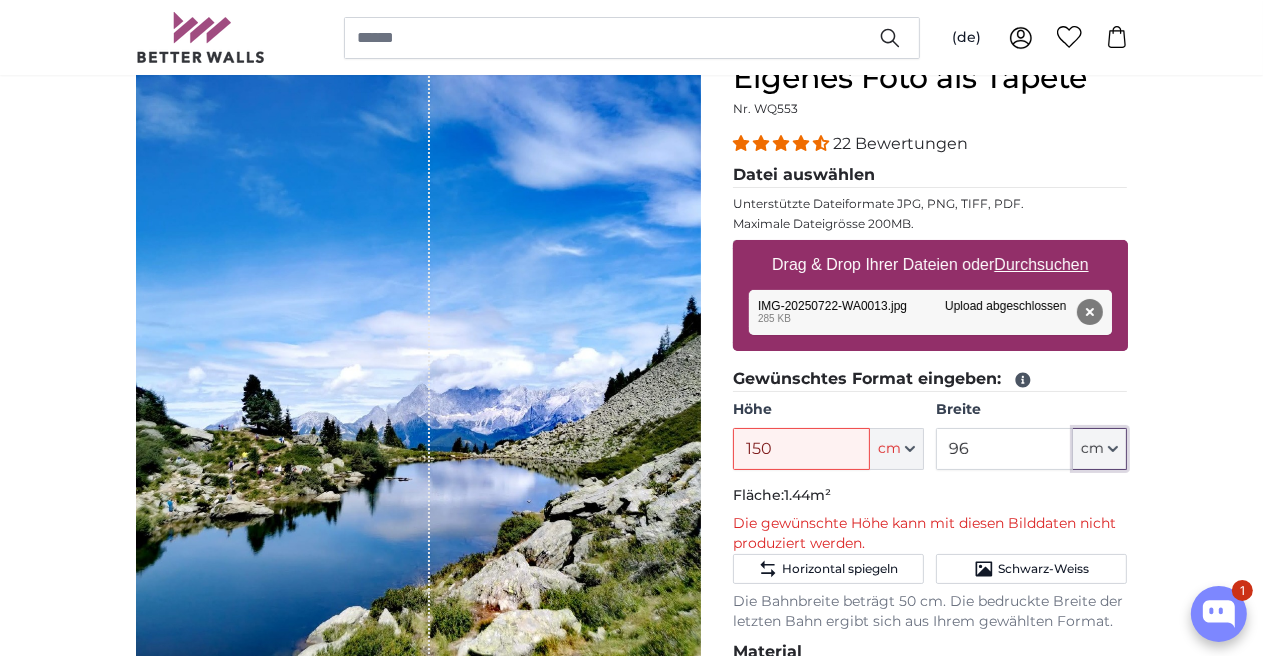 click on "cm" 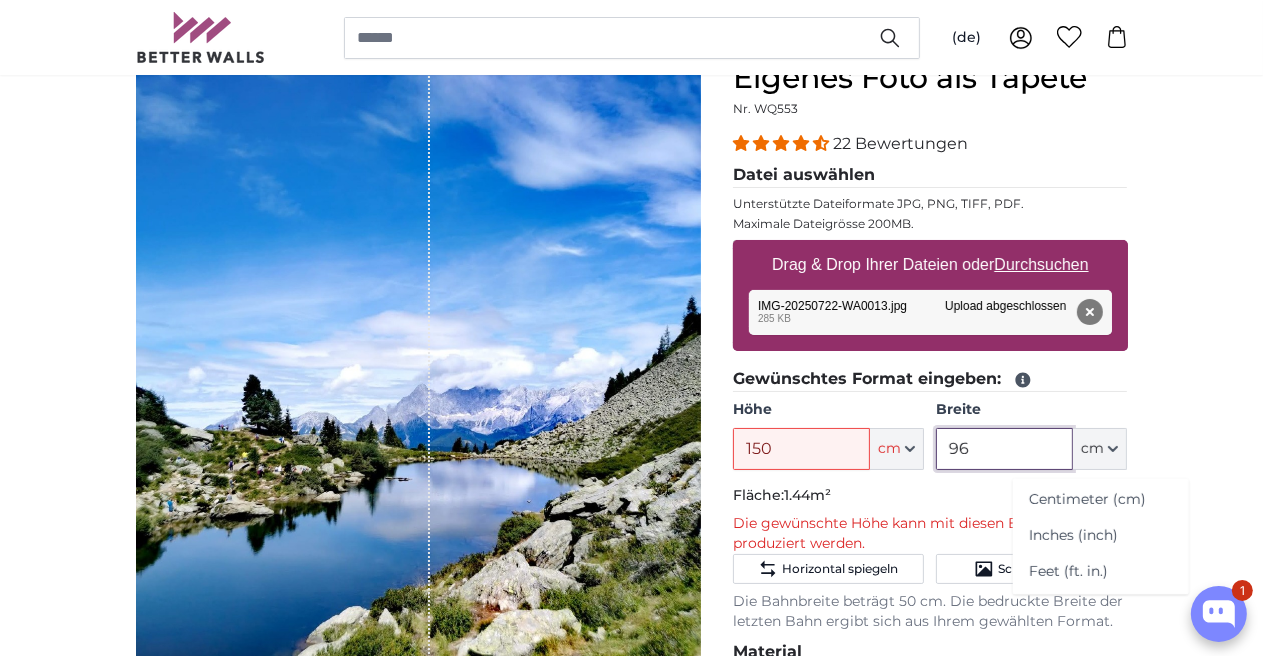 drag, startPoint x: 1003, startPoint y: 445, endPoint x: 932, endPoint y: 447, distance: 71.02816 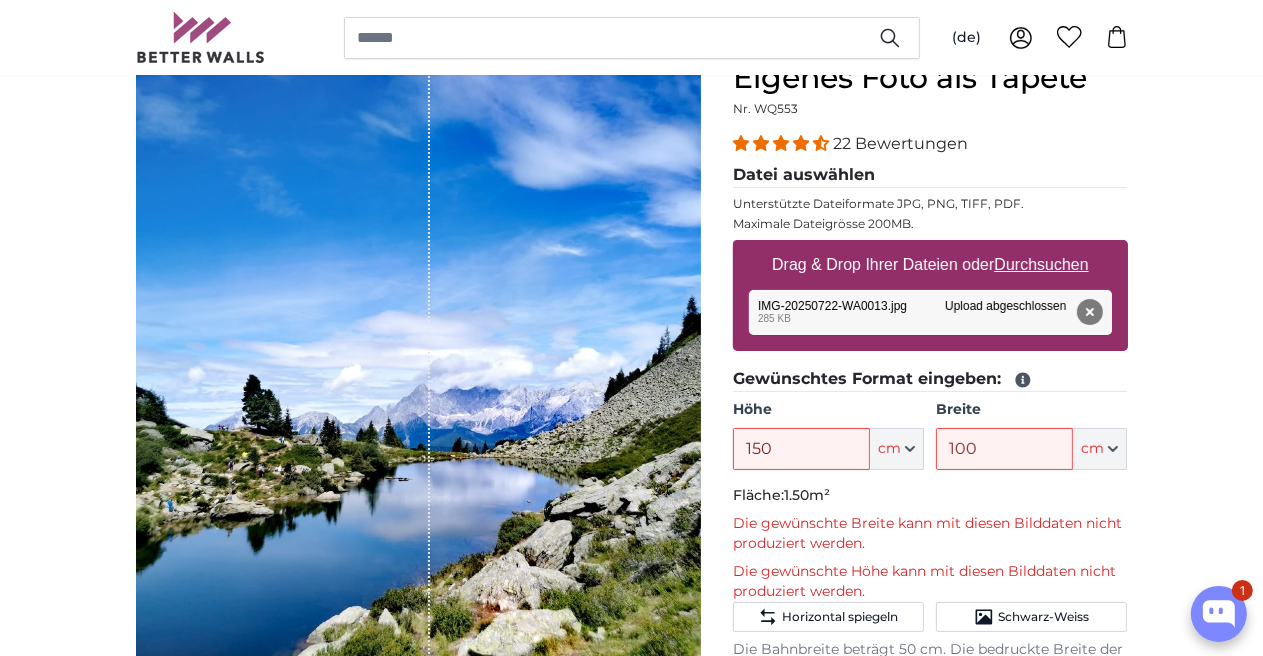 click on "Eigenes Foto als Tapete
Nr. WQ553
22 Bewertungen
Datei auswählen
Unterstützte Dateiformate JPG, PNG, TIFF, PDF.
Maximale Dateigrösse 200MB.
Drag & Drop Ihrer Dateien oder  Durchsuchen IMG-20250722-WA0013.jpg Entfernen Nochmal versuchen Entfernen Hochladen Abbrechen Nochmal versuchen Entfernen IMG-20250722-WA0013.jpg edit 285 KB Upload abgeschlossen
ft" at bounding box center [930, 604] 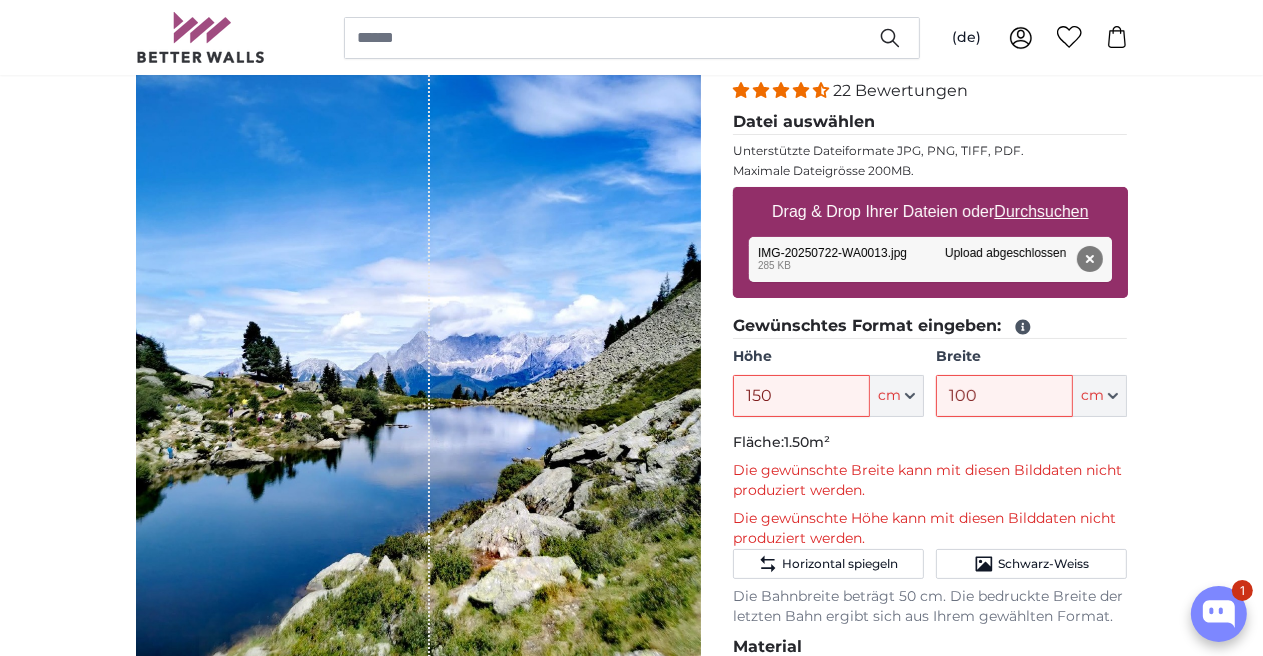 scroll, scrollTop: 300, scrollLeft: 0, axis: vertical 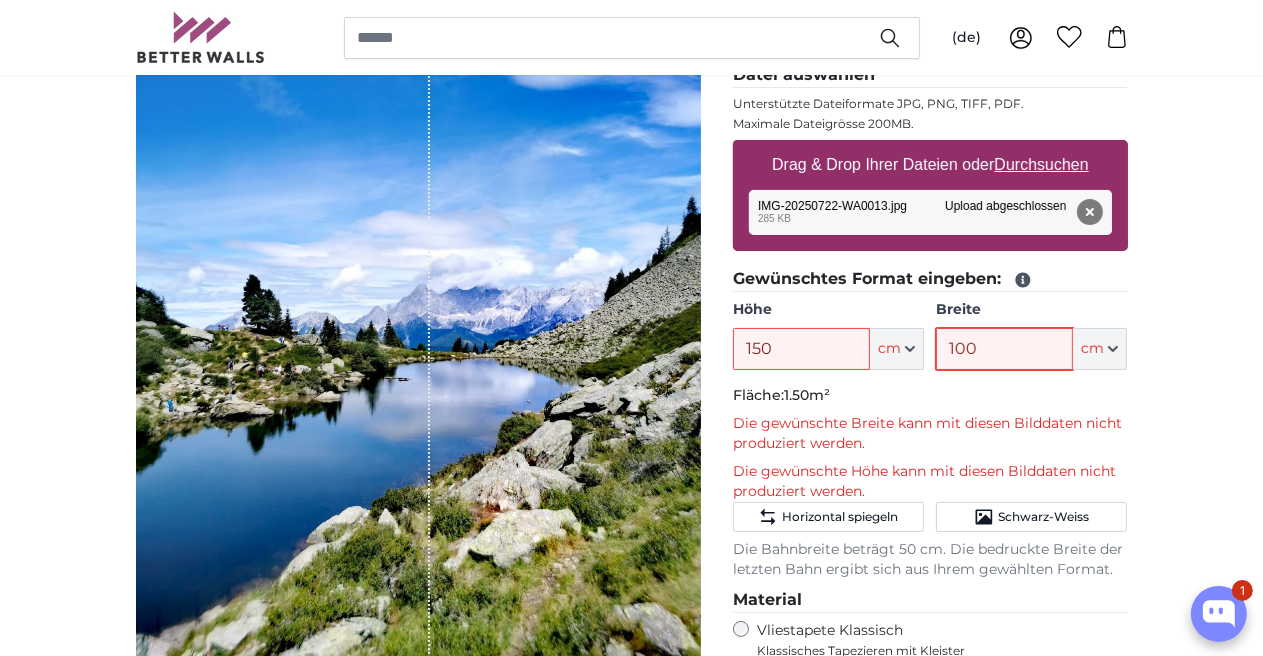 drag, startPoint x: 998, startPoint y: 341, endPoint x: 928, endPoint y: 341, distance: 70 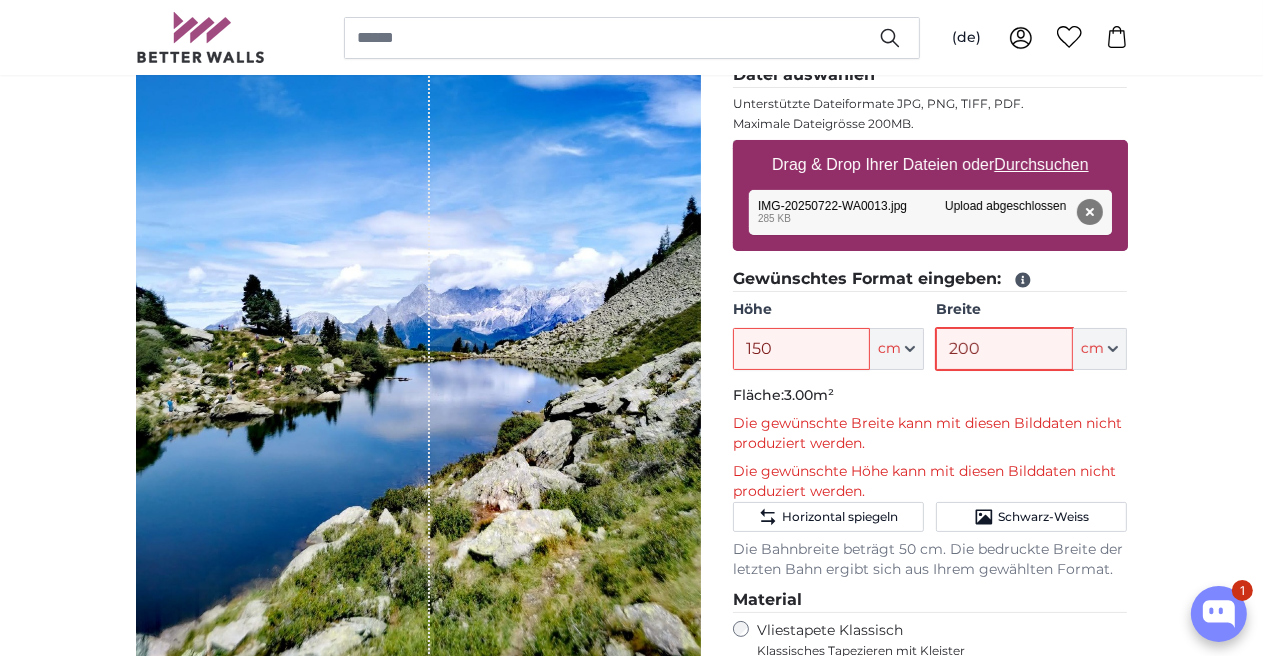 type on "200" 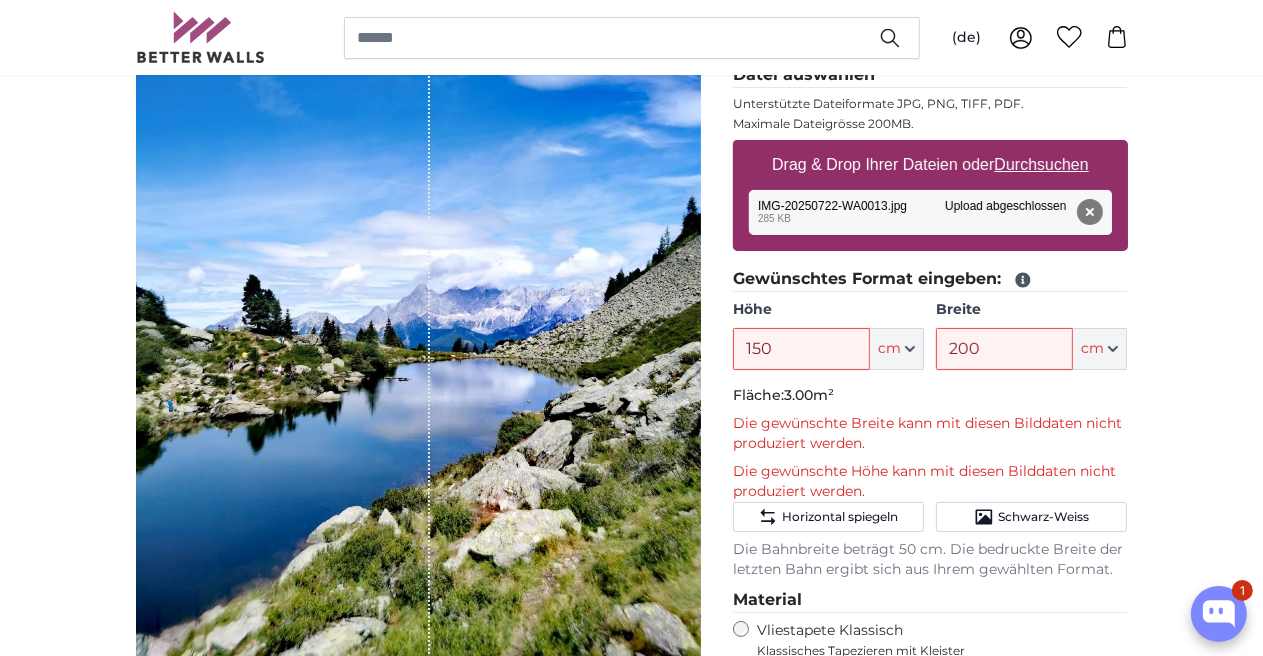click on "[PERSON_NAME] Bild als Fototapete
Eigenes Foto als Tapete
Eigenes Foto als Tapete
Abbrechen
Bild zuschneiden" at bounding box center [631, 2584] 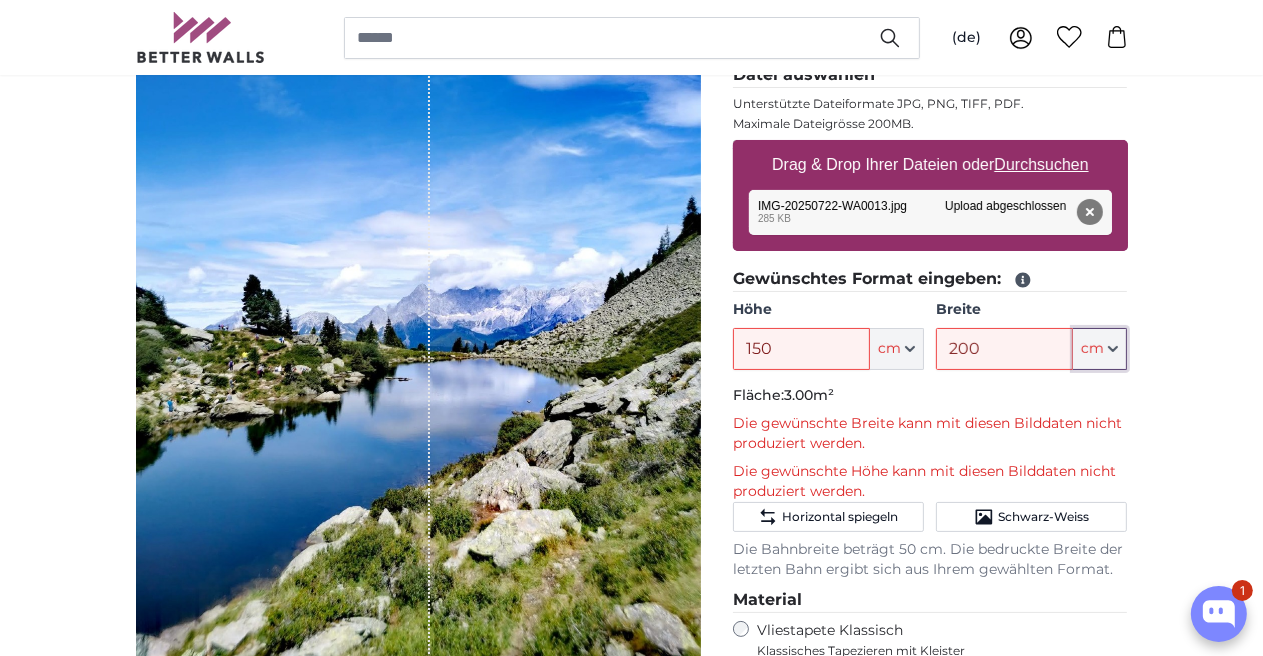 click on "cm" 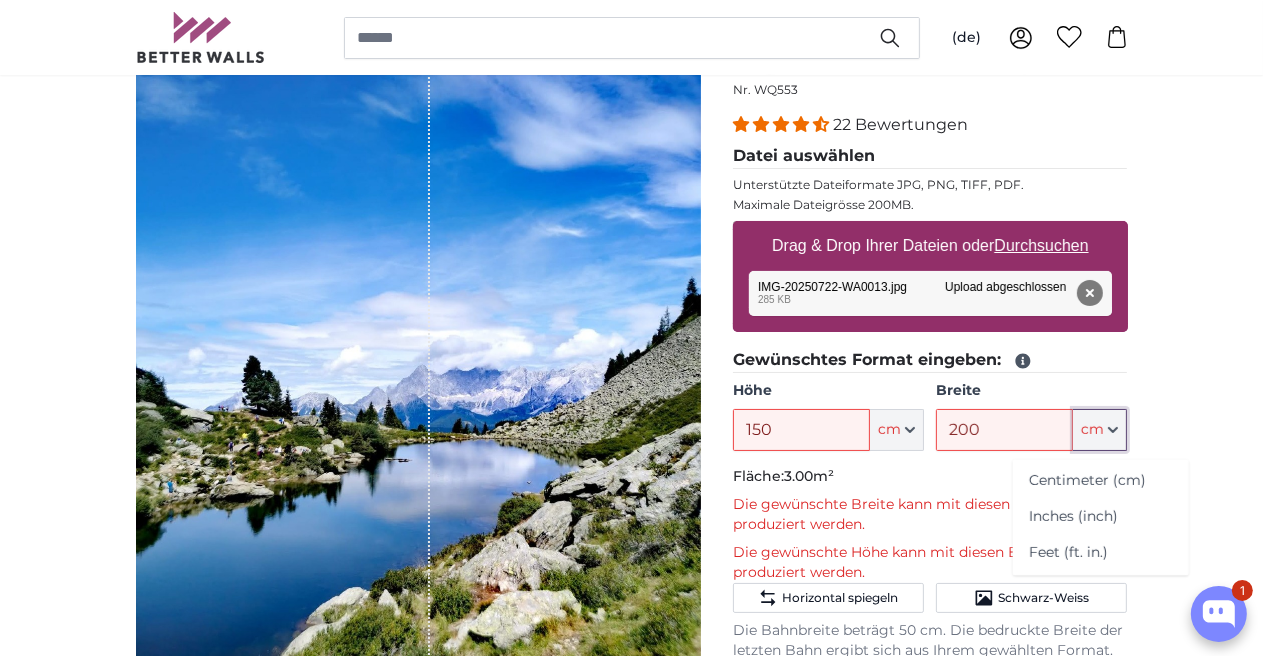 scroll, scrollTop: 100, scrollLeft: 0, axis: vertical 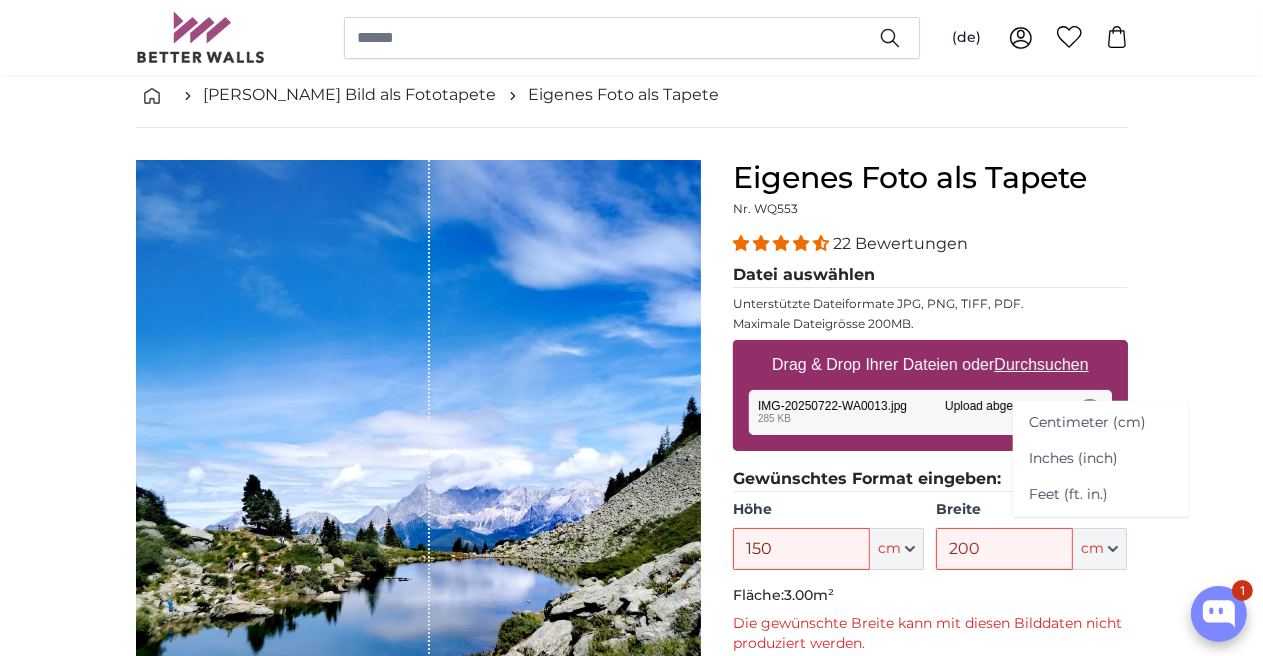 click on "Entfernen Nochmal versuchen Entfernen Hochladen Abbrechen Nochmal versuchen Entfernen IMG-20250722-WA0013.jpg edit 285 KB Upload abgeschlossen Klicken Sie um den Vorgang rückgängig zu machen" at bounding box center [930, 412] 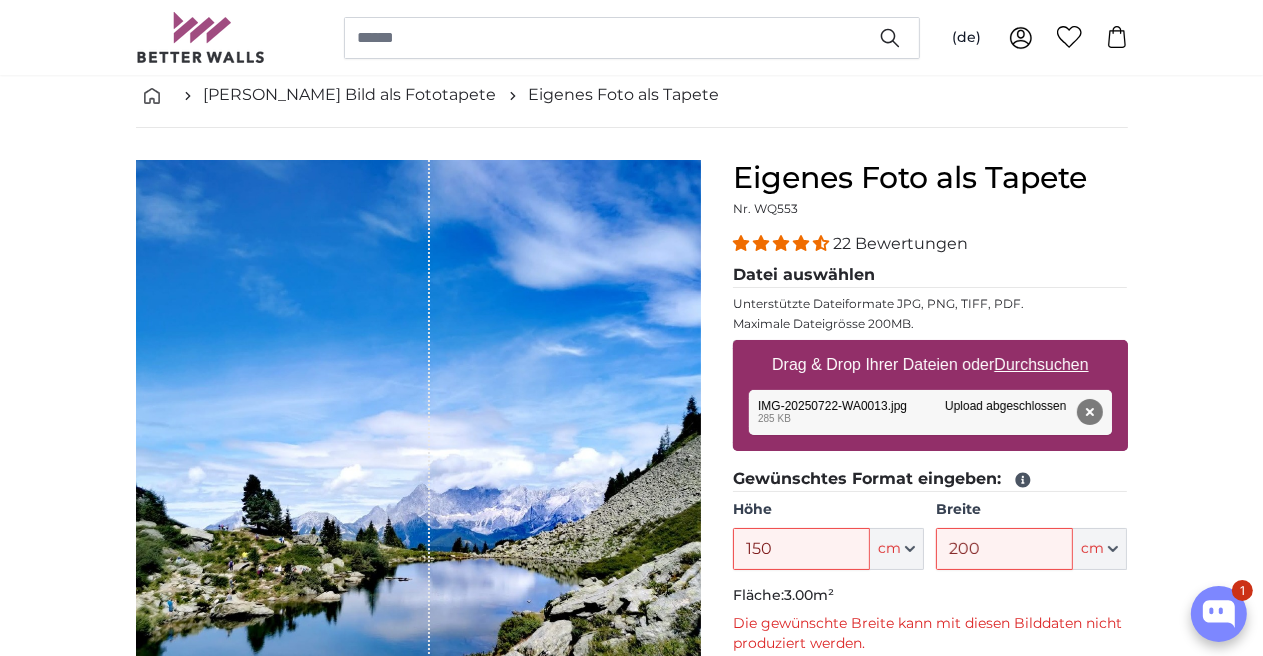 click on "Entfernen Nochmal versuchen Entfernen Hochladen Abbrechen Nochmal versuchen Entfernen IMG-20250722-WA0013.jpg edit 285 KB Upload abgeschlossen Klicken Sie um den Vorgang rückgängig zu machen" at bounding box center [930, 412] 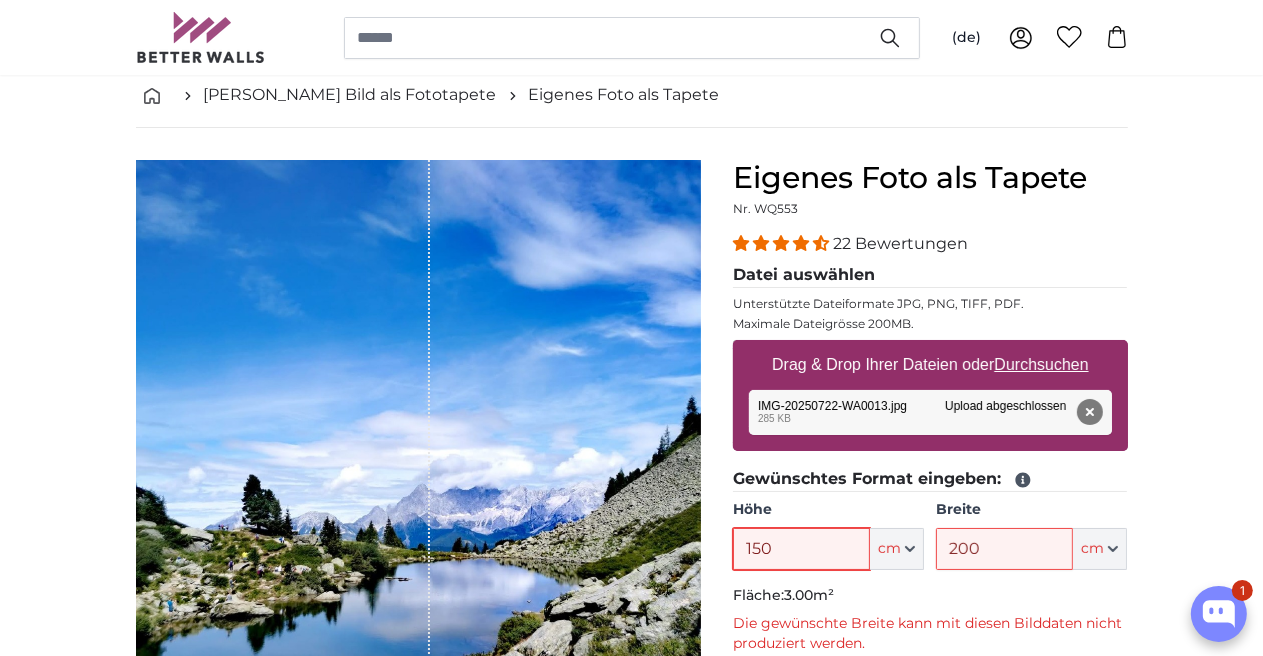 drag, startPoint x: 782, startPoint y: 543, endPoint x: 736, endPoint y: 538, distance: 46.270943 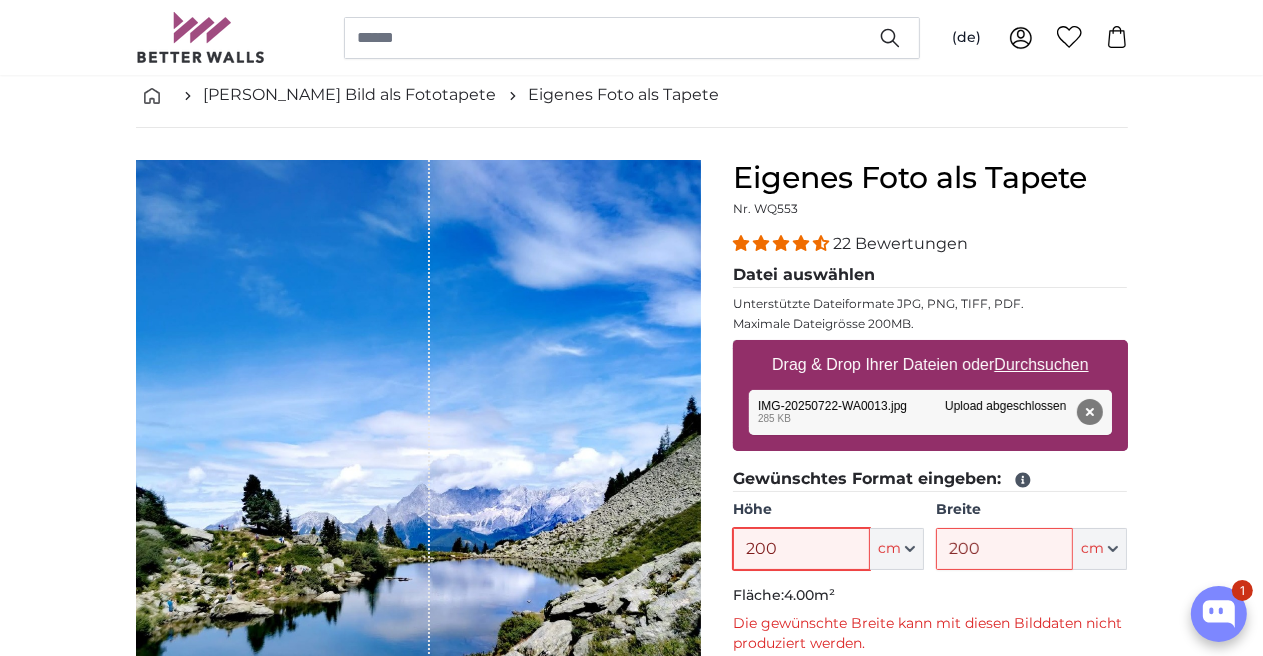 type on "200" 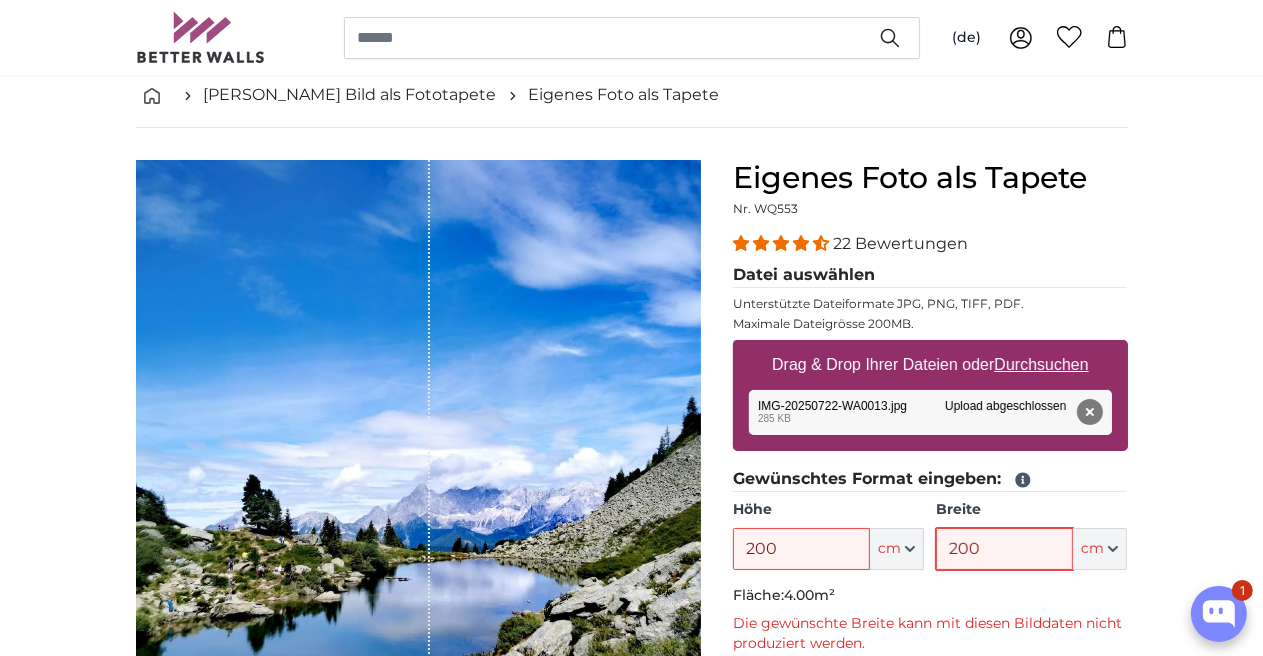 drag, startPoint x: 1000, startPoint y: 546, endPoint x: 935, endPoint y: 548, distance: 65.03076 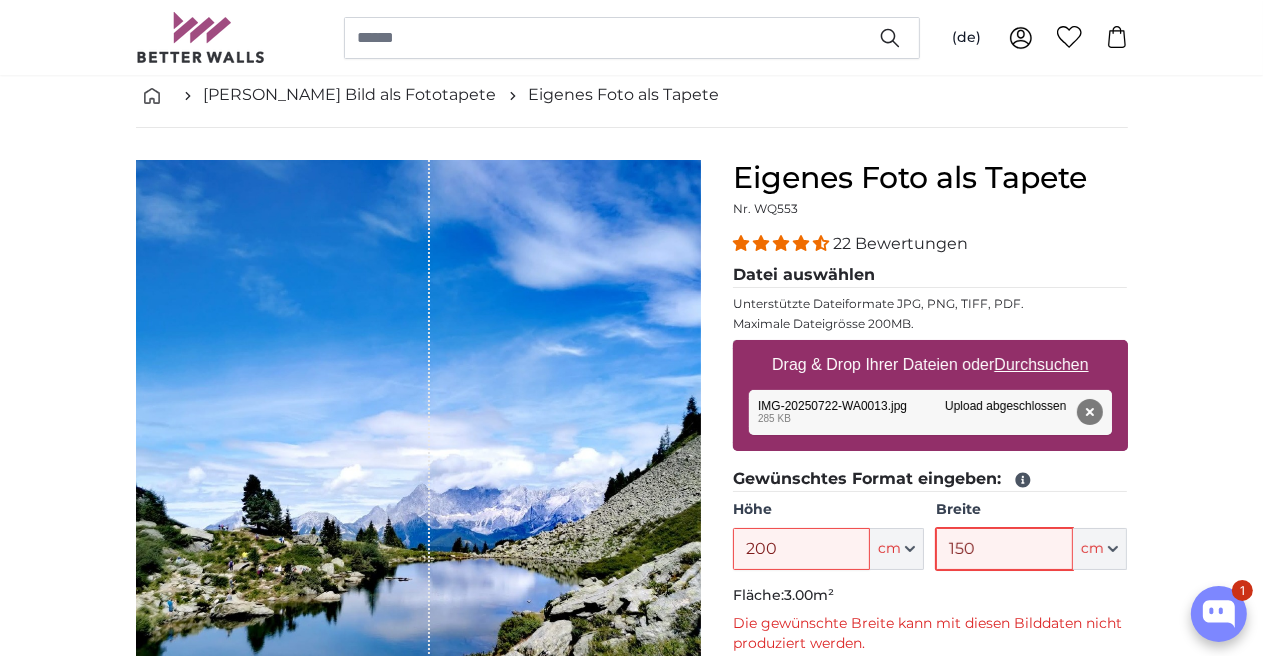 type on "150" 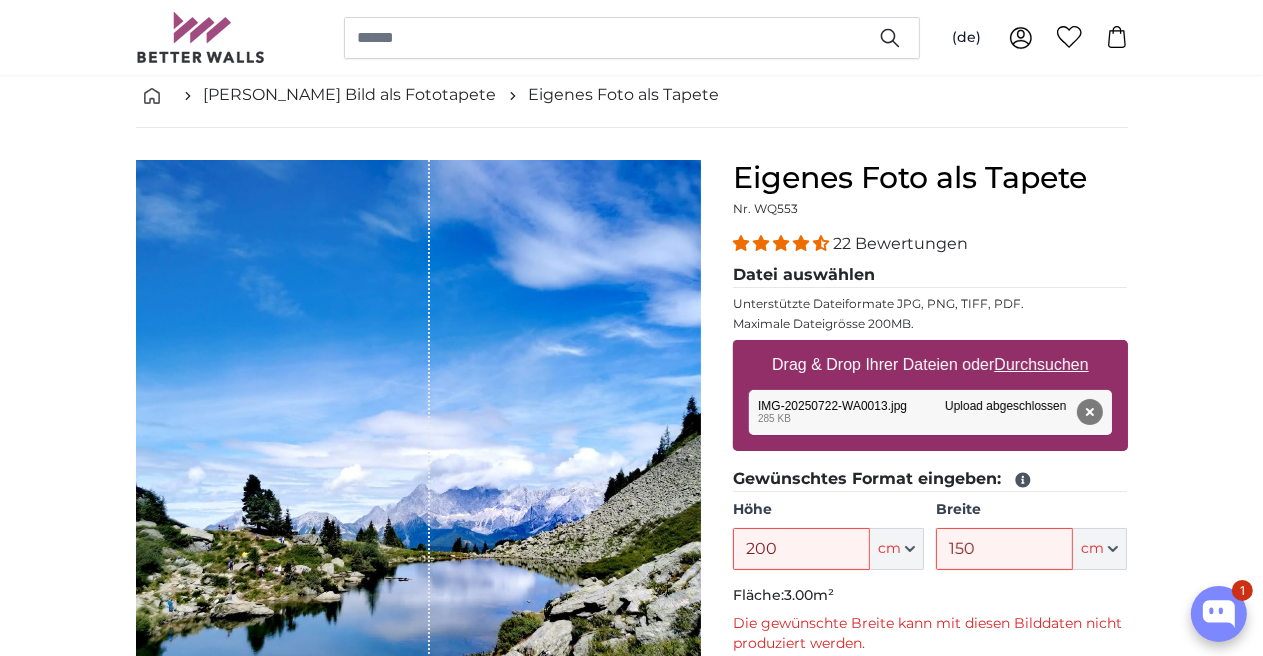 click on "[PERSON_NAME] Bild als Fototapete
Eigenes Foto als Tapete
Eigenes Foto als Tapete
Abbrechen
Bild zuschneiden" at bounding box center (631, 2784) 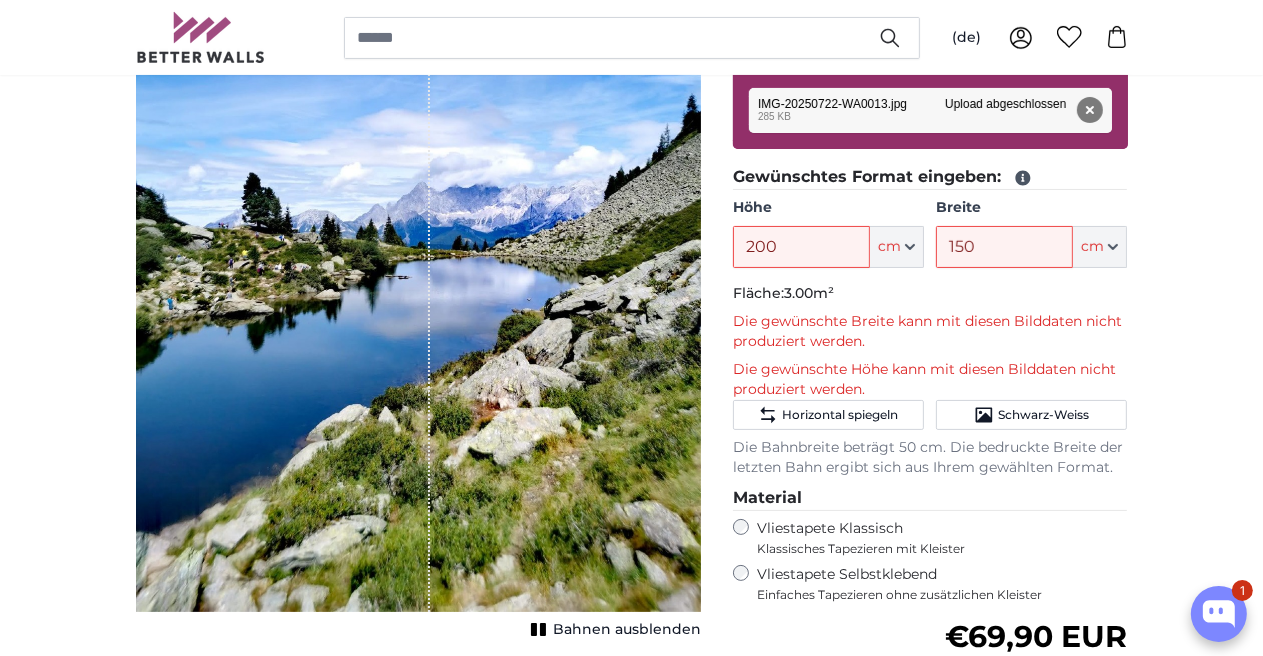 scroll, scrollTop: 400, scrollLeft: 0, axis: vertical 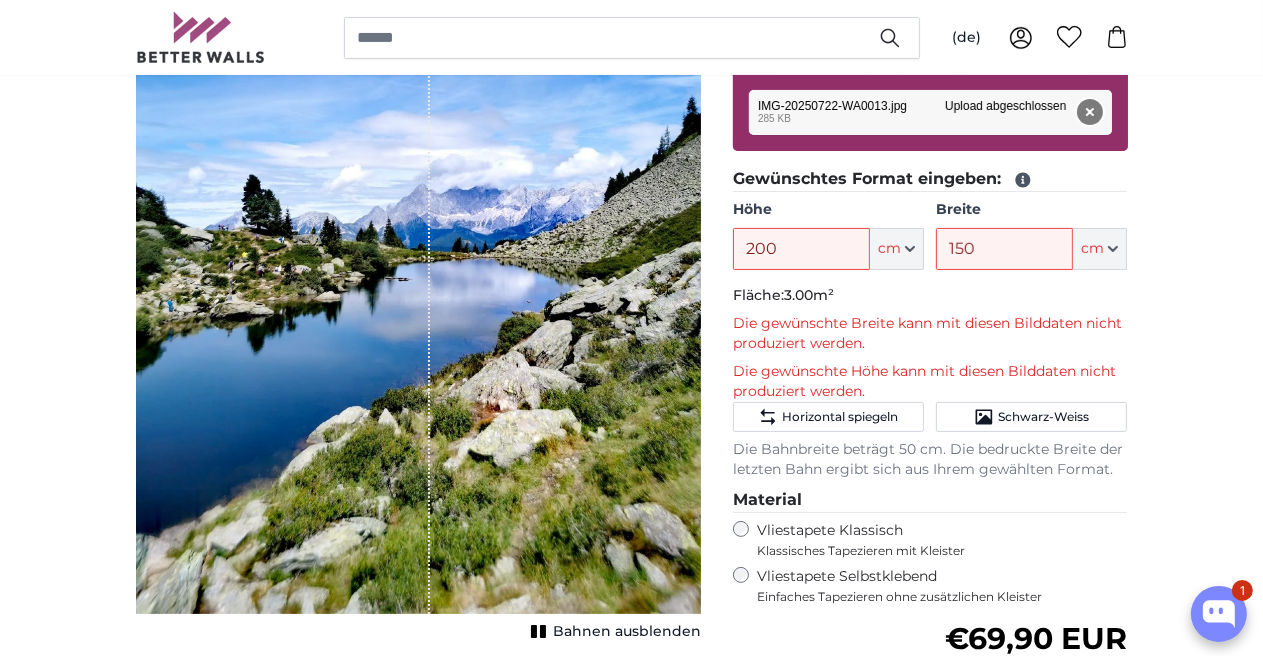 click on "Entfernen" at bounding box center (1089, 112) 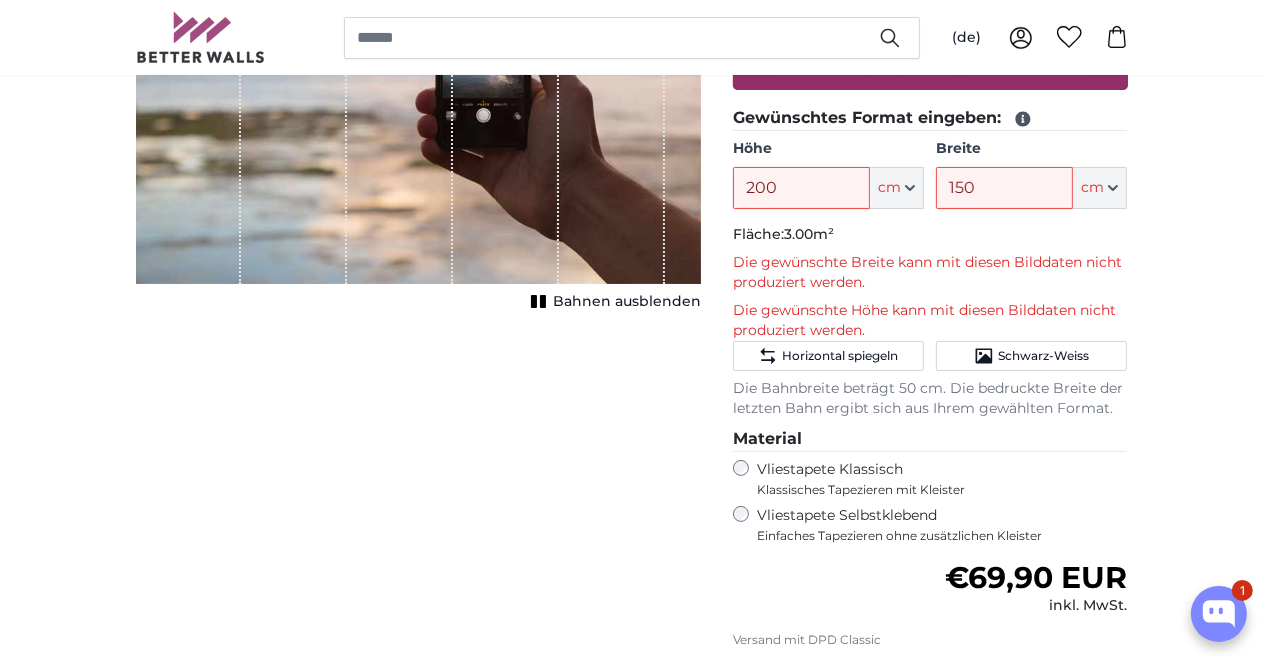 scroll, scrollTop: 300, scrollLeft: 0, axis: vertical 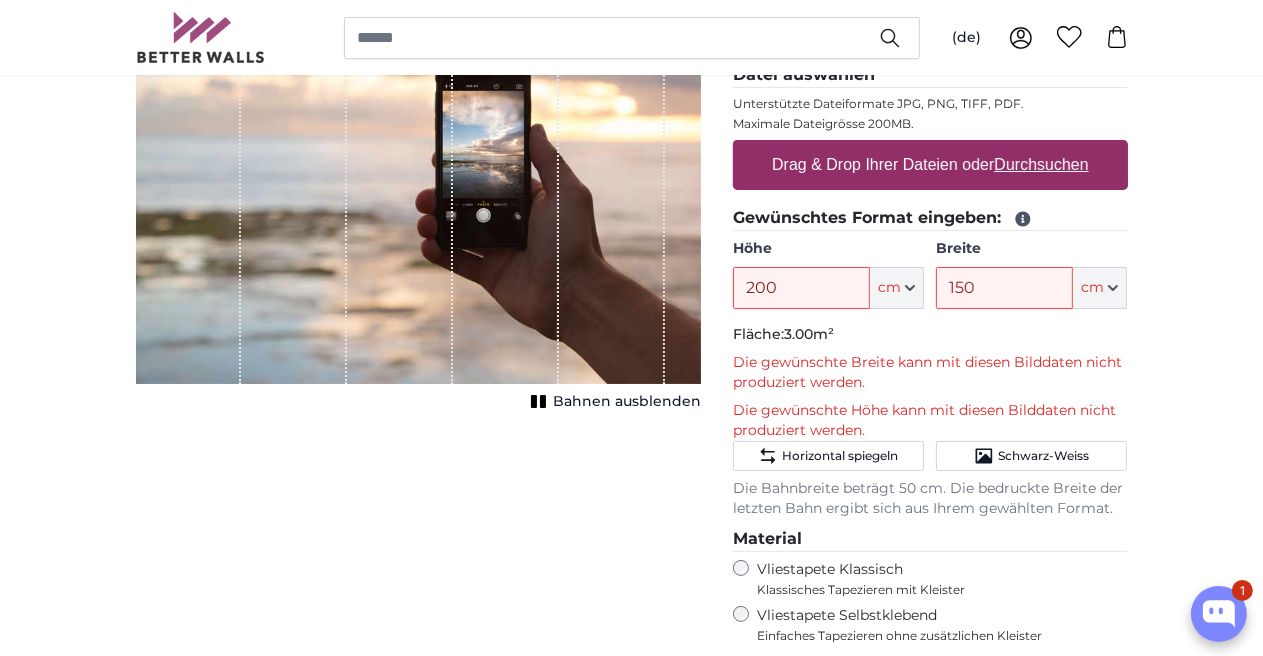 click on "Durchsuchen" at bounding box center [1041, 164] 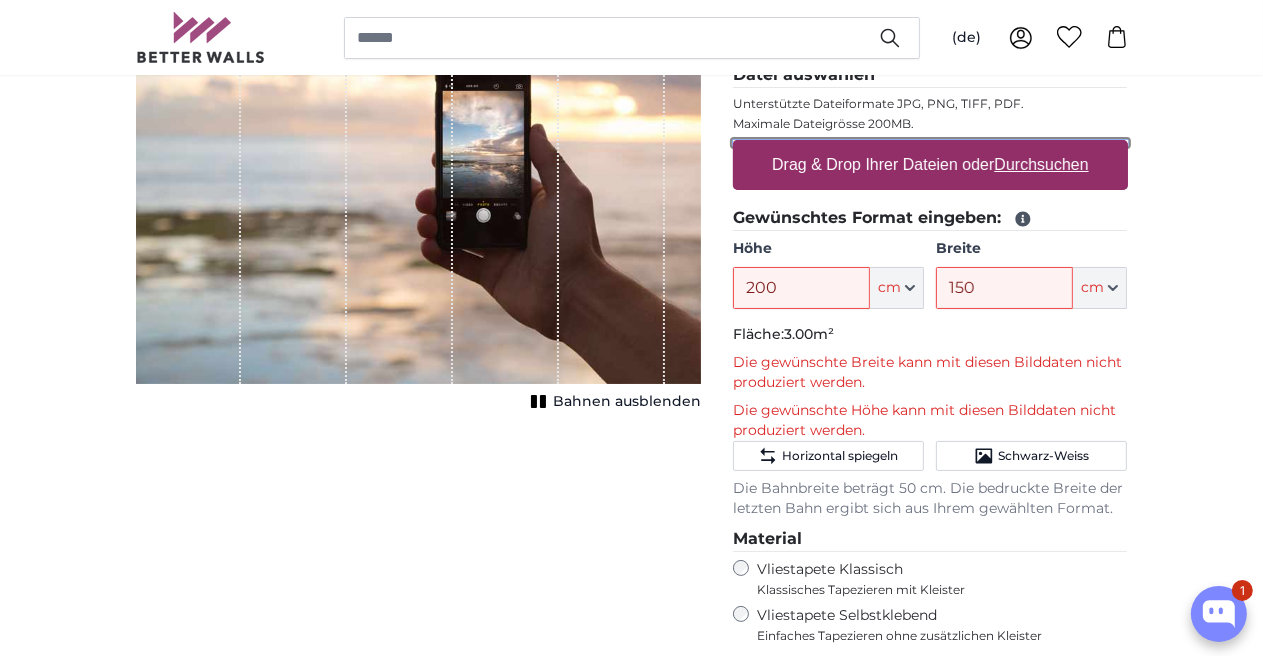 click on "Drag & Drop Ihrer Dateien oder  Durchsuchen" at bounding box center (930, 143) 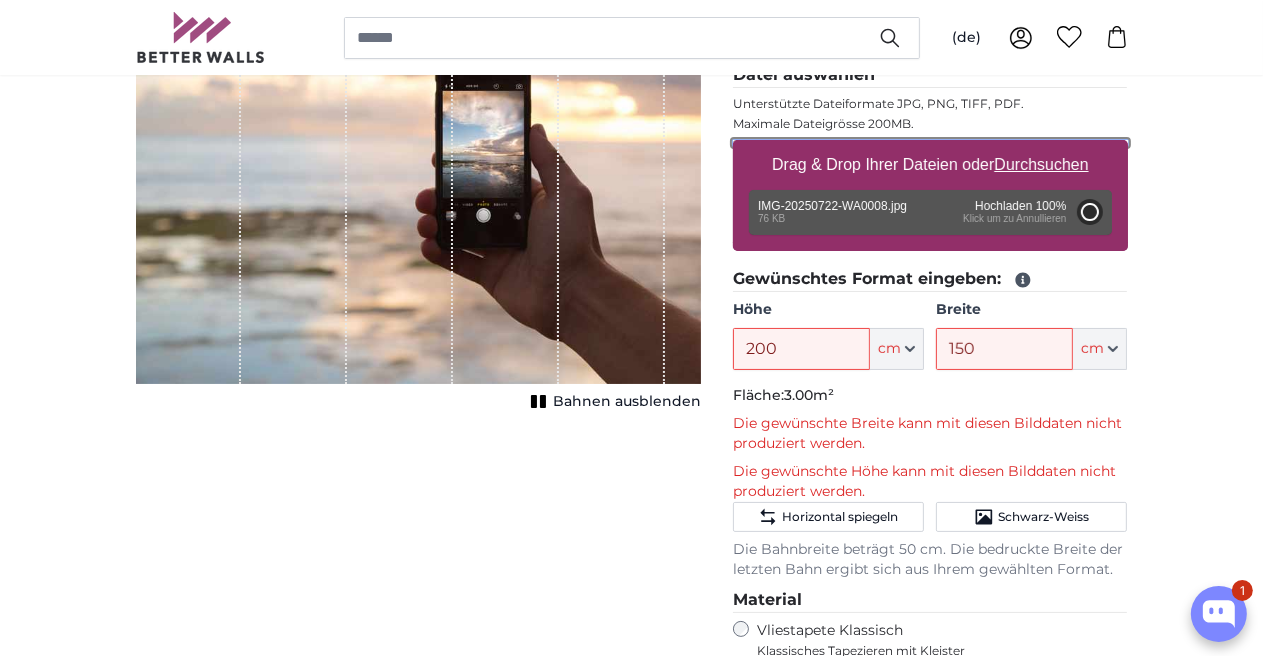 type on "110.9" 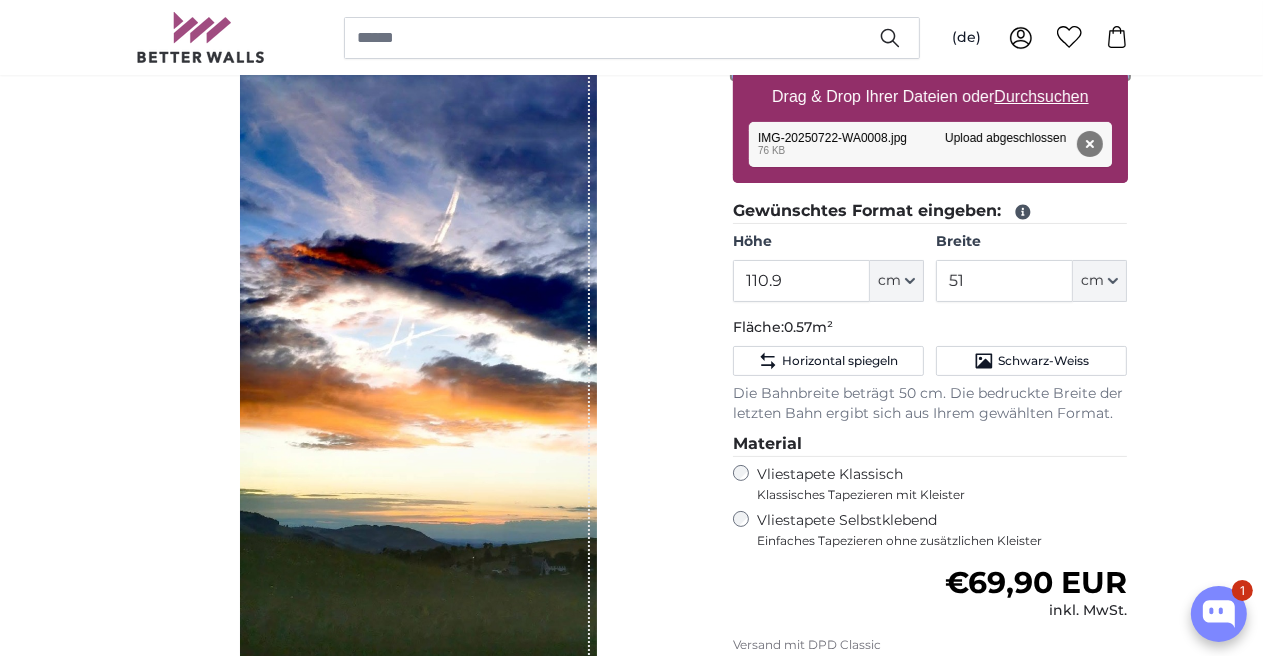 scroll, scrollTop: 400, scrollLeft: 0, axis: vertical 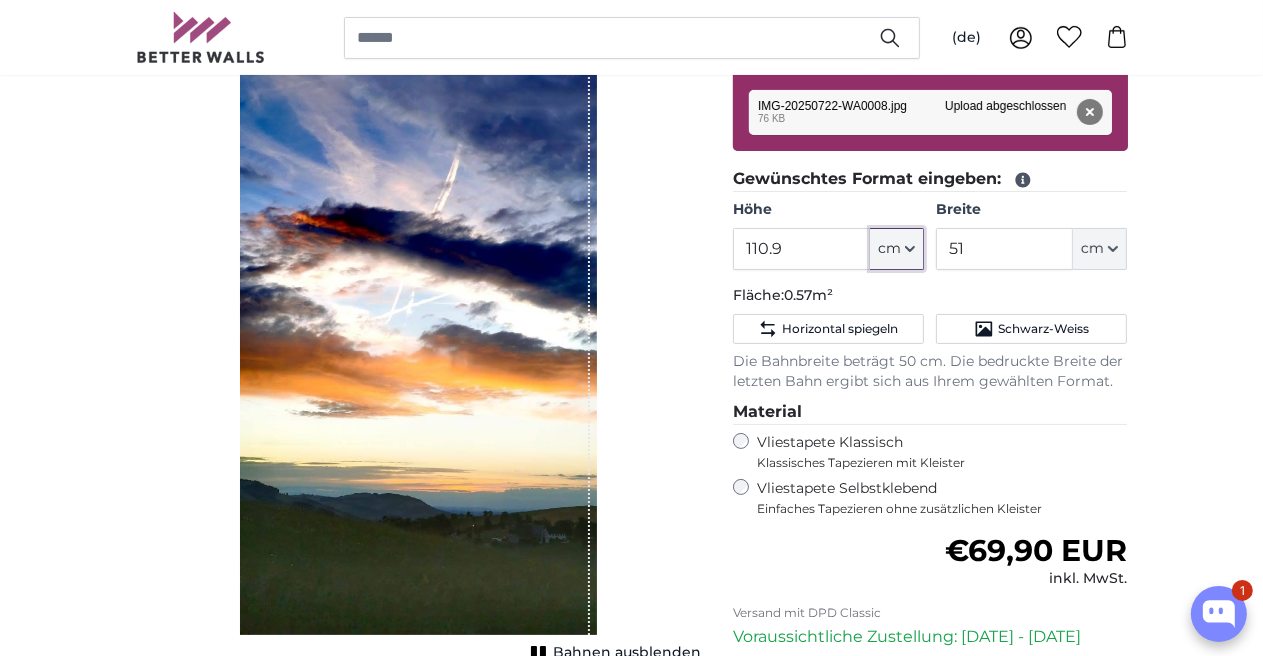 click on "cm" 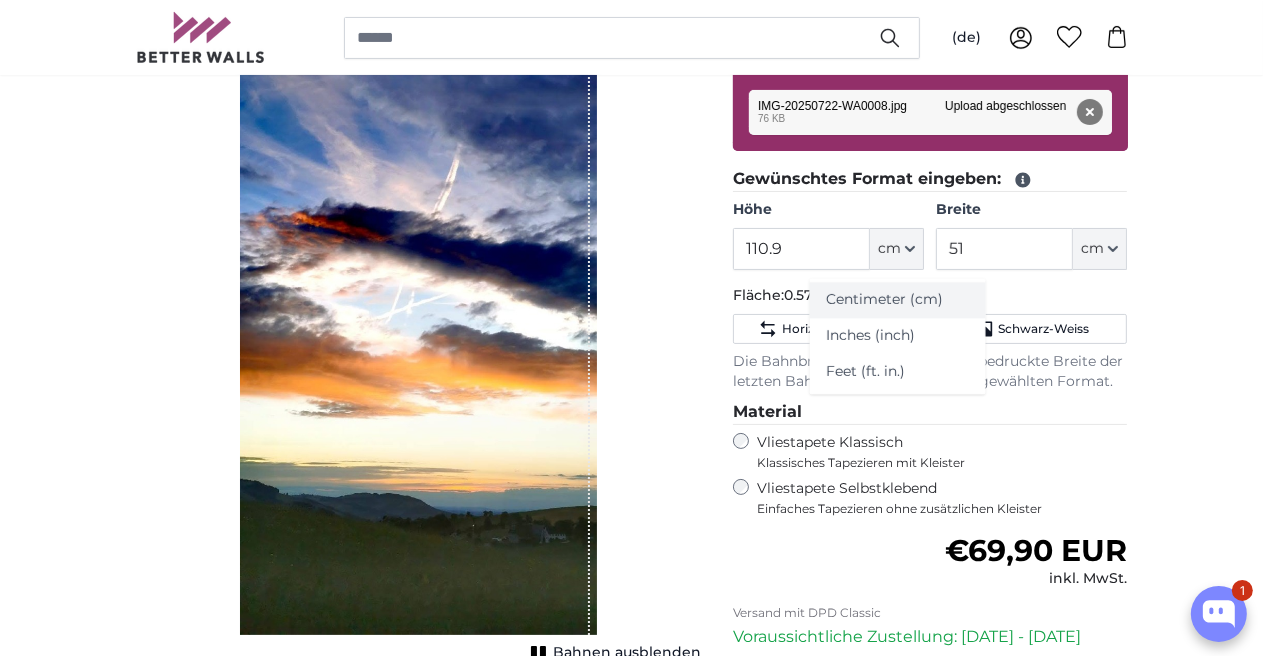 click on "Centimeter (cm)" 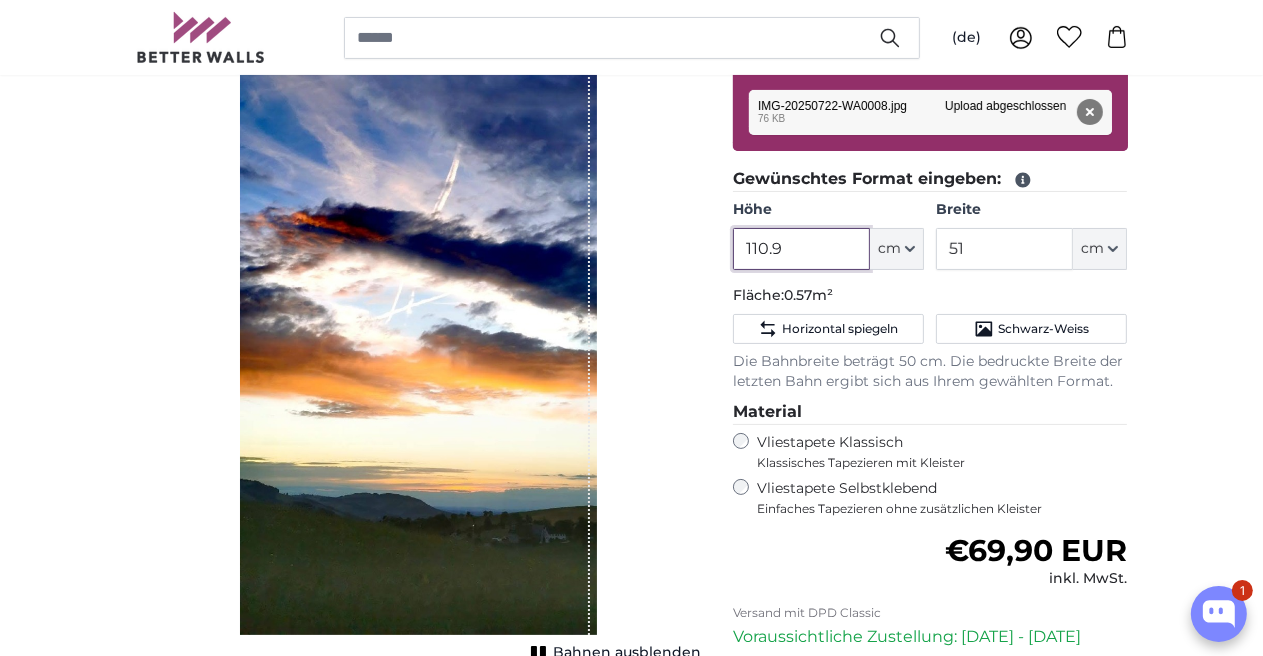 click on "110.9" at bounding box center (801, 249) 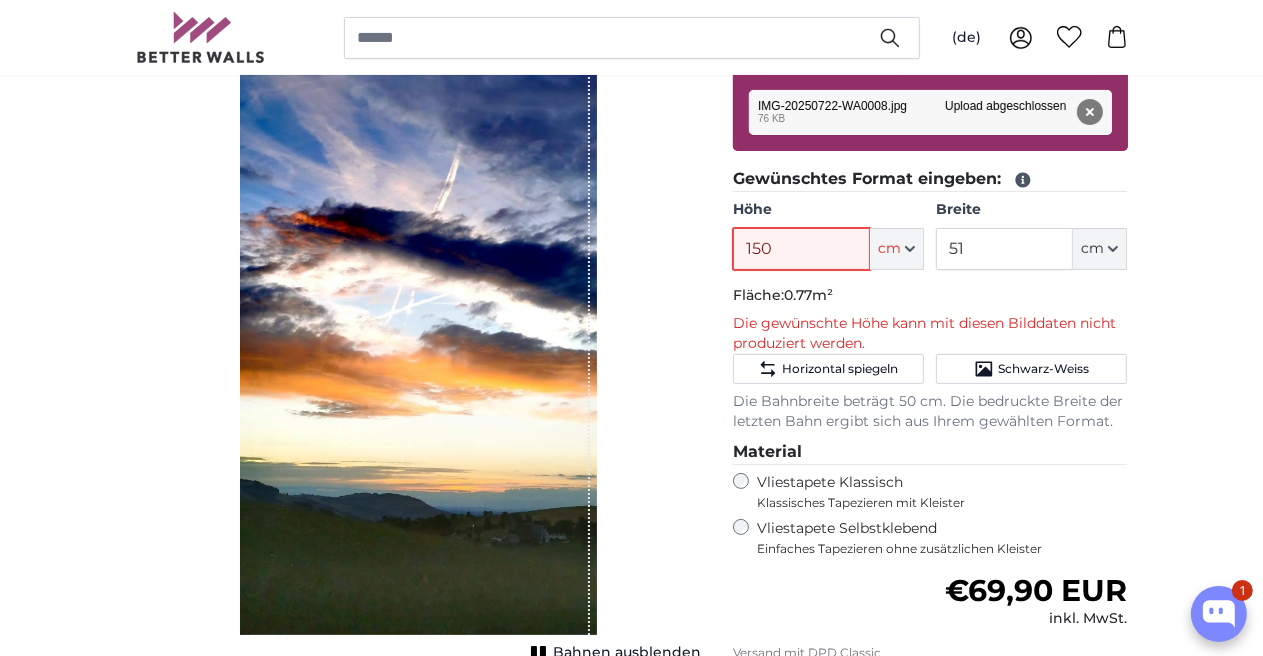 type on "150" 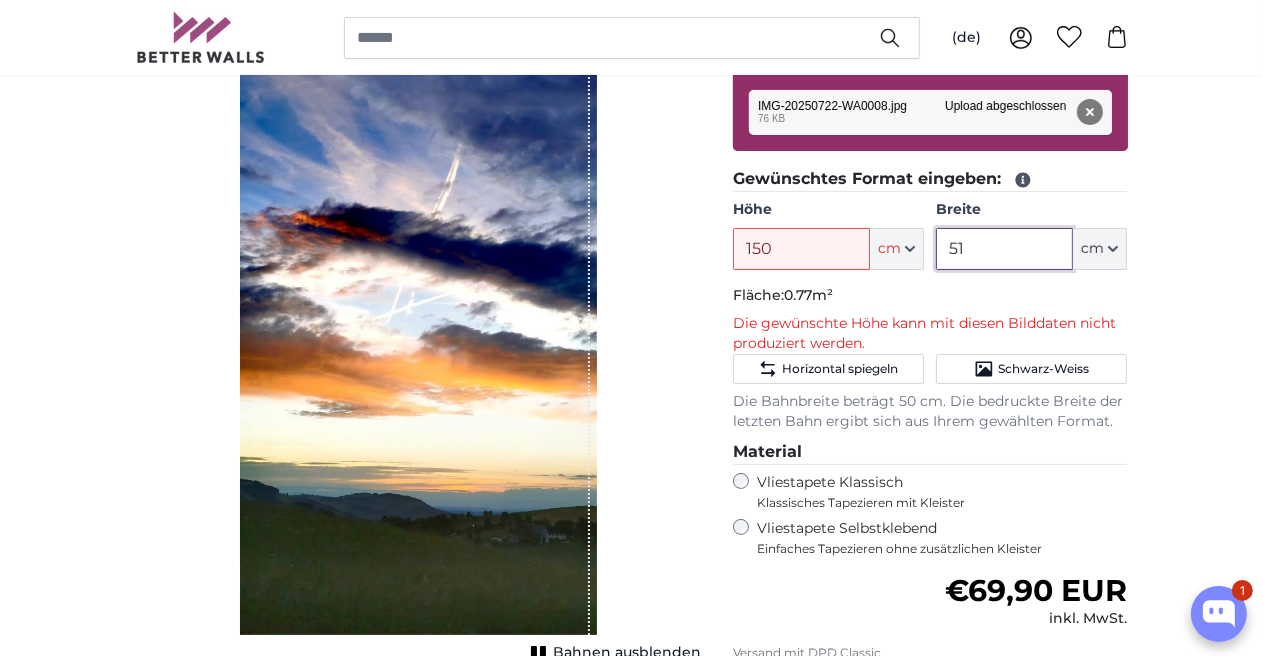 drag, startPoint x: 1033, startPoint y: 247, endPoint x: 918, endPoint y: 249, distance: 115.01739 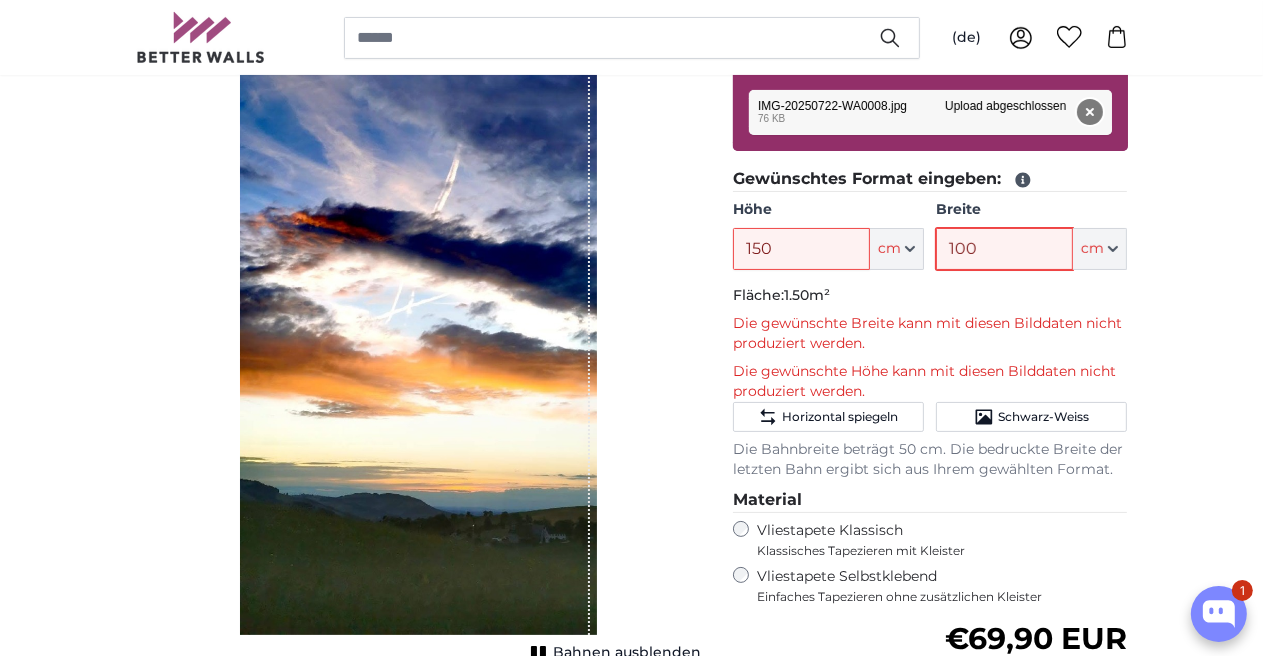 type on "100" 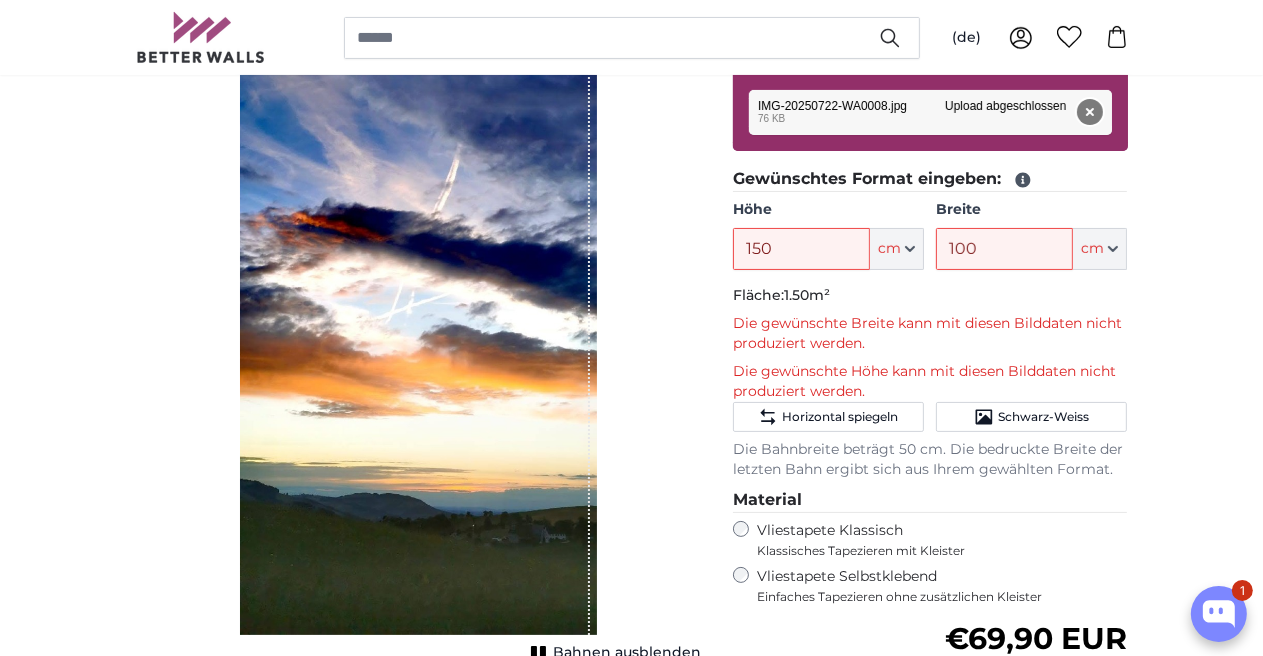 click on "Entfernen" at bounding box center [1089, 112] 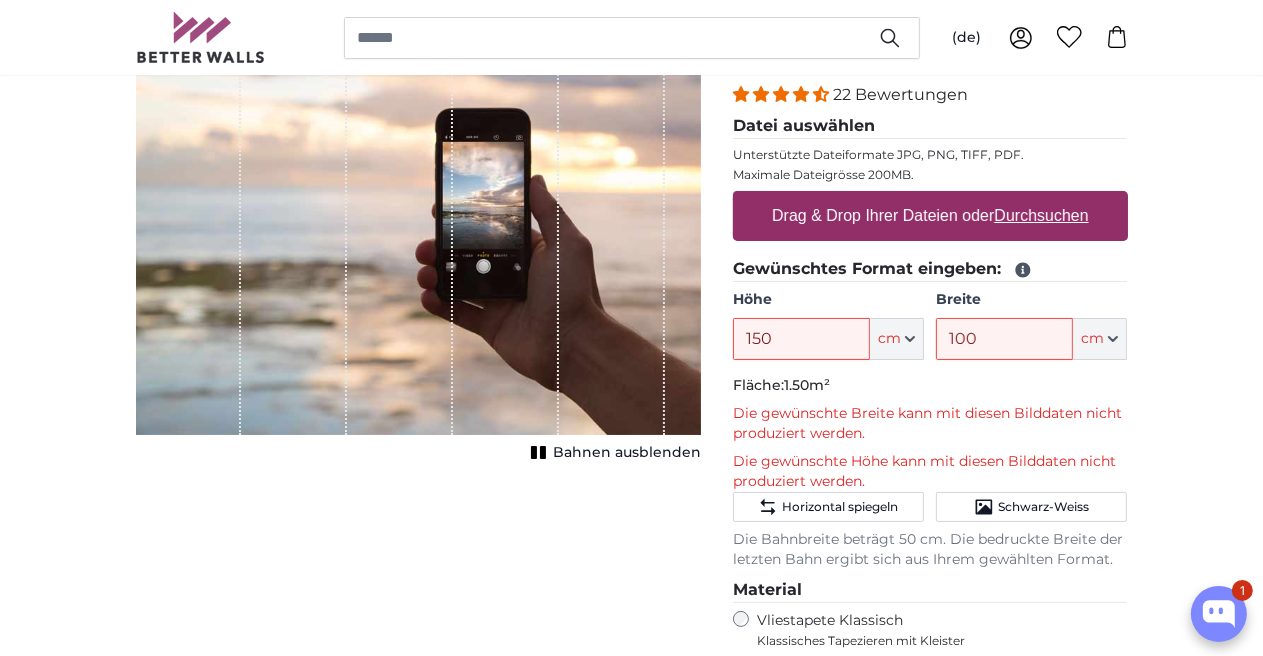 scroll, scrollTop: 200, scrollLeft: 0, axis: vertical 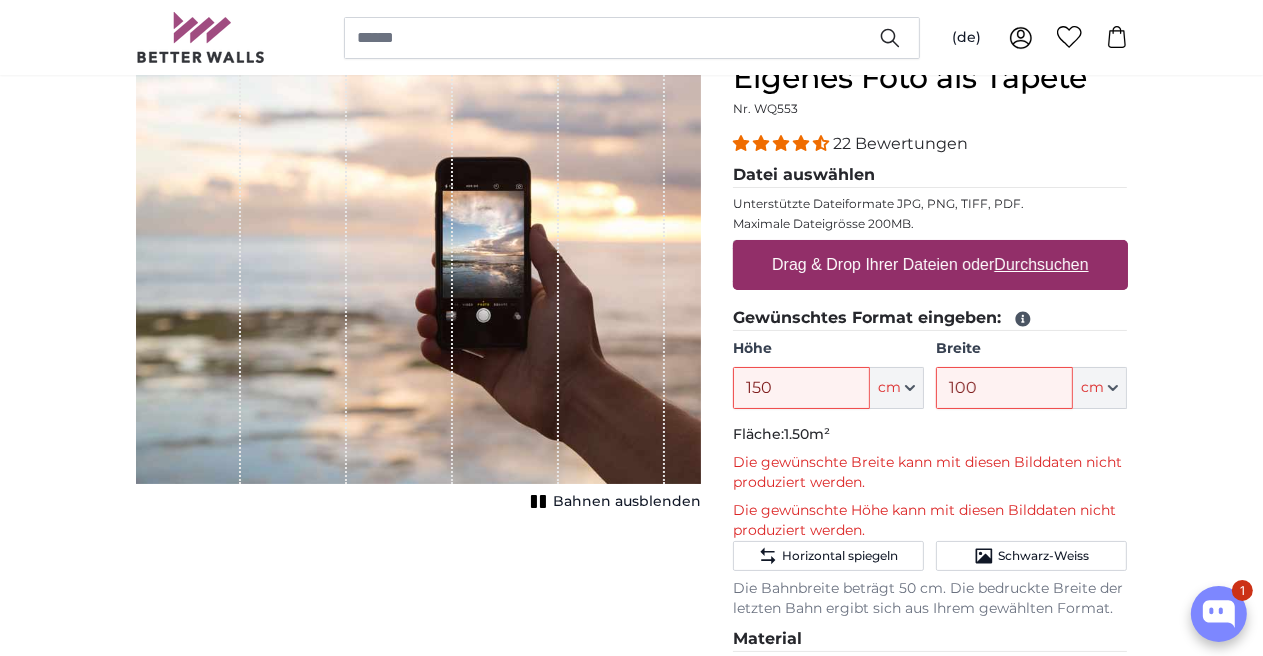 click on "Drag & Drop Ihrer Dateien oder  Durchsuchen" at bounding box center (930, 265) 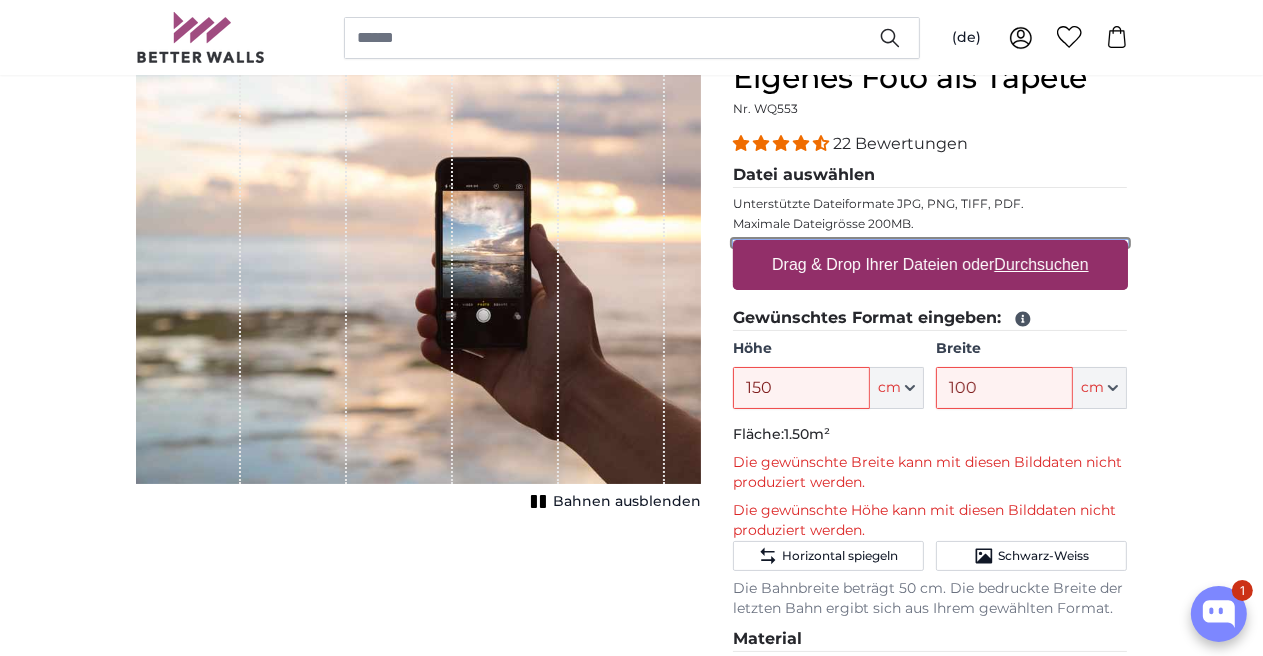 click on "Drag & Drop Ihrer Dateien oder  Durchsuchen" at bounding box center (930, 243) 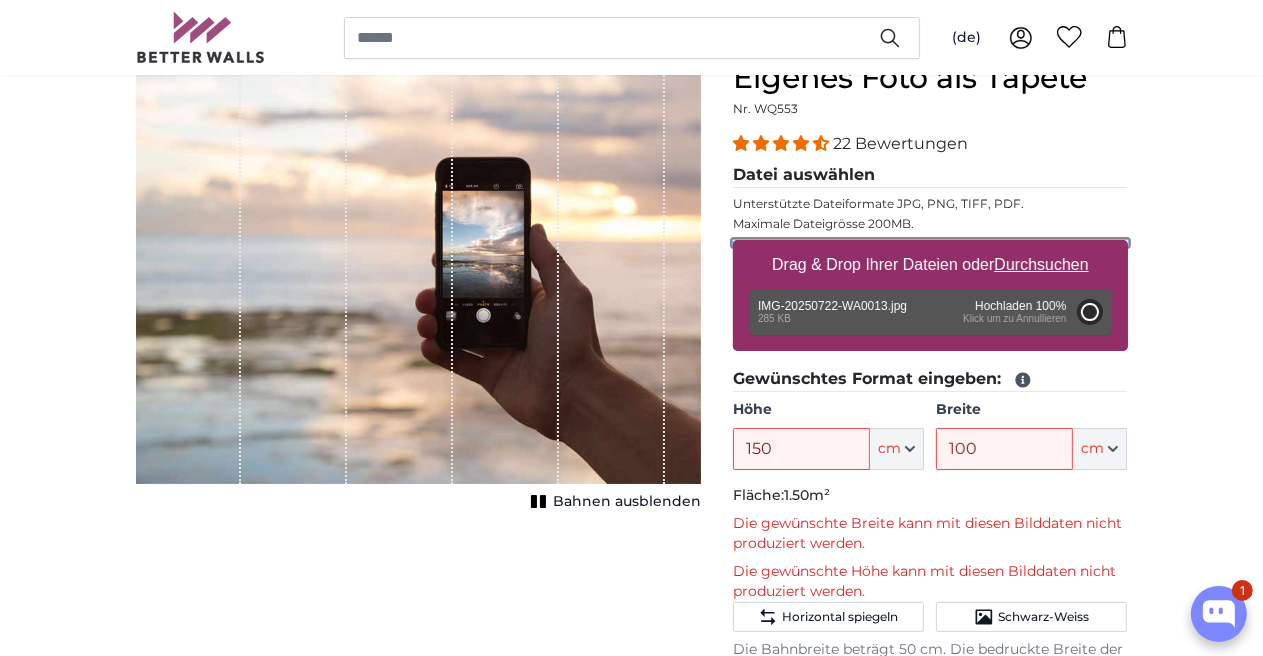 type on "128" 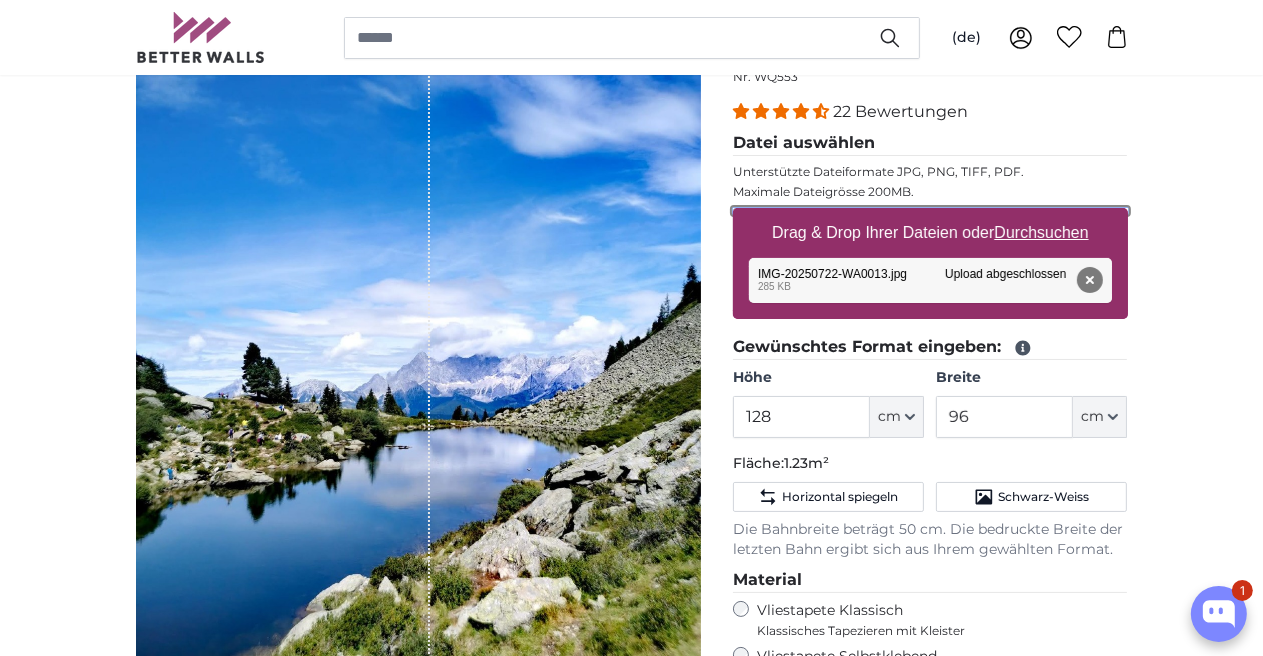 scroll, scrollTop: 200, scrollLeft: 0, axis: vertical 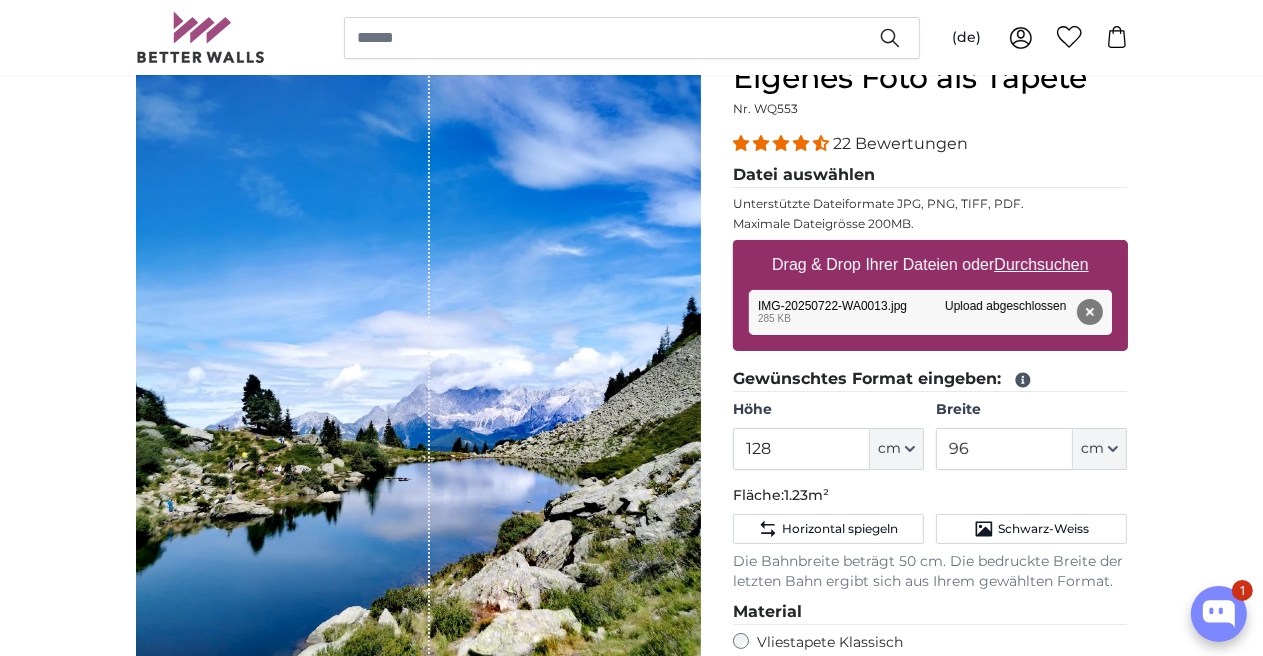 click on "Durchsuchen" at bounding box center [1041, 264] 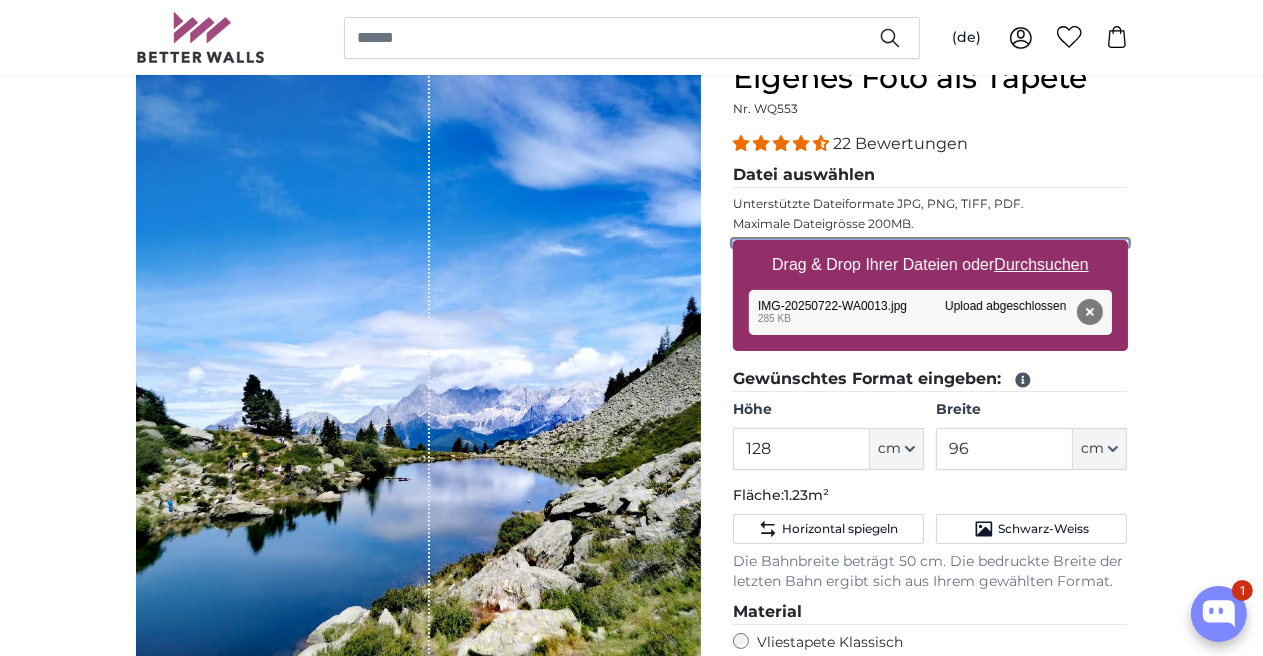 click on "Drag & Drop Ihrer Dateien oder  Durchsuchen" at bounding box center (930, 243) 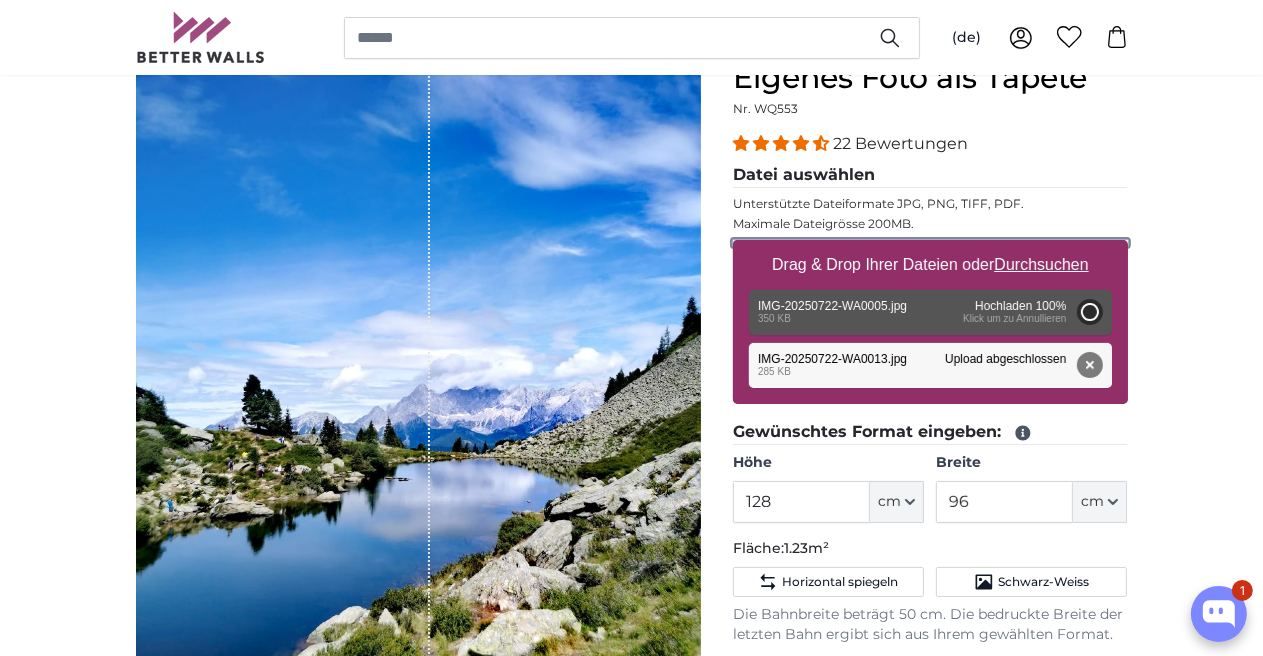 type on "126.1" 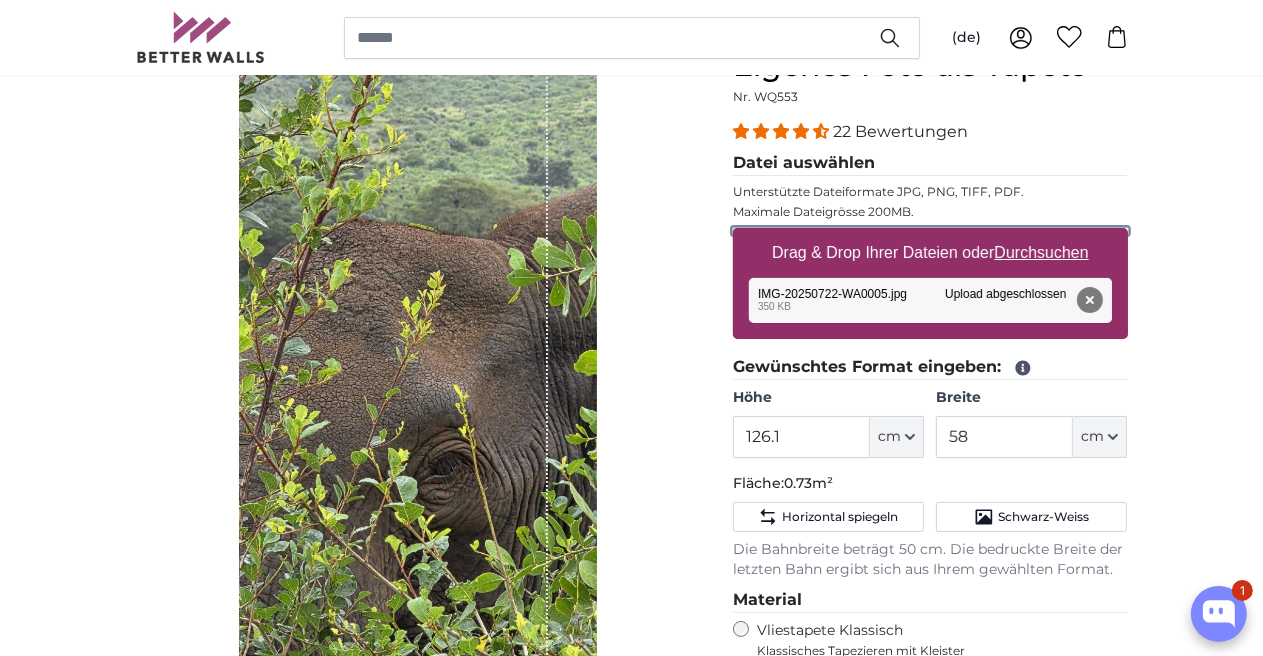 scroll, scrollTop: 200, scrollLeft: 0, axis: vertical 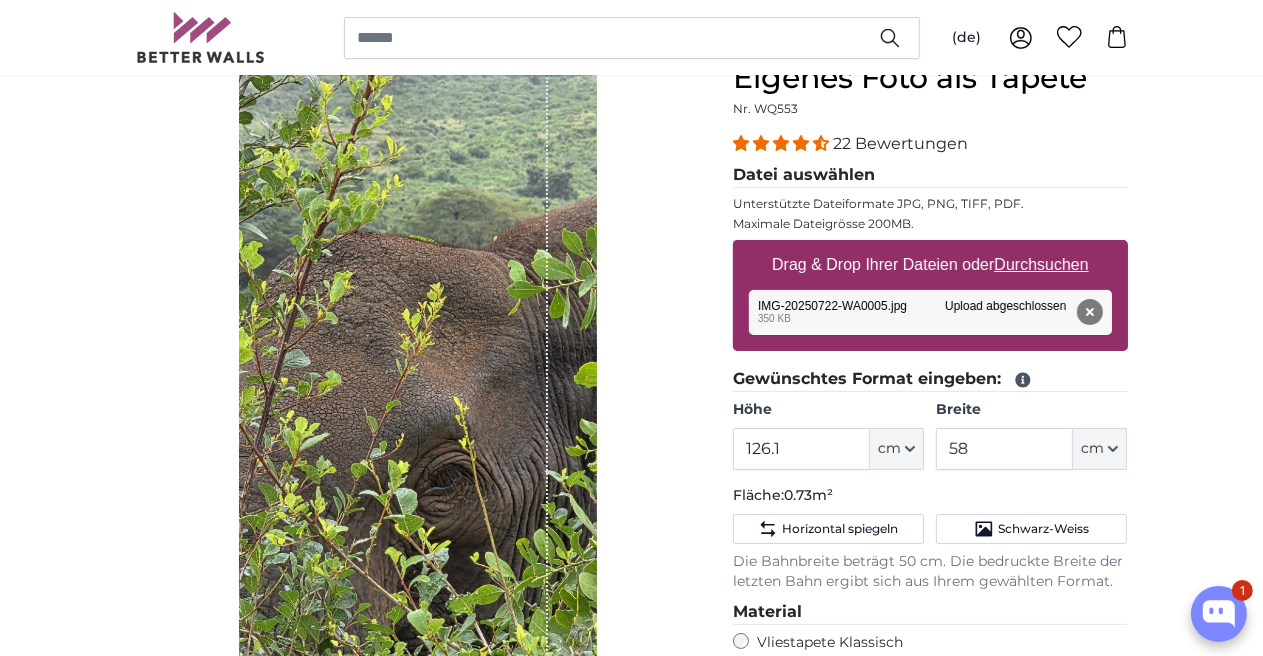 click on "Drag & Drop Ihrer Dateien oder  Durchsuchen" at bounding box center [930, 265] 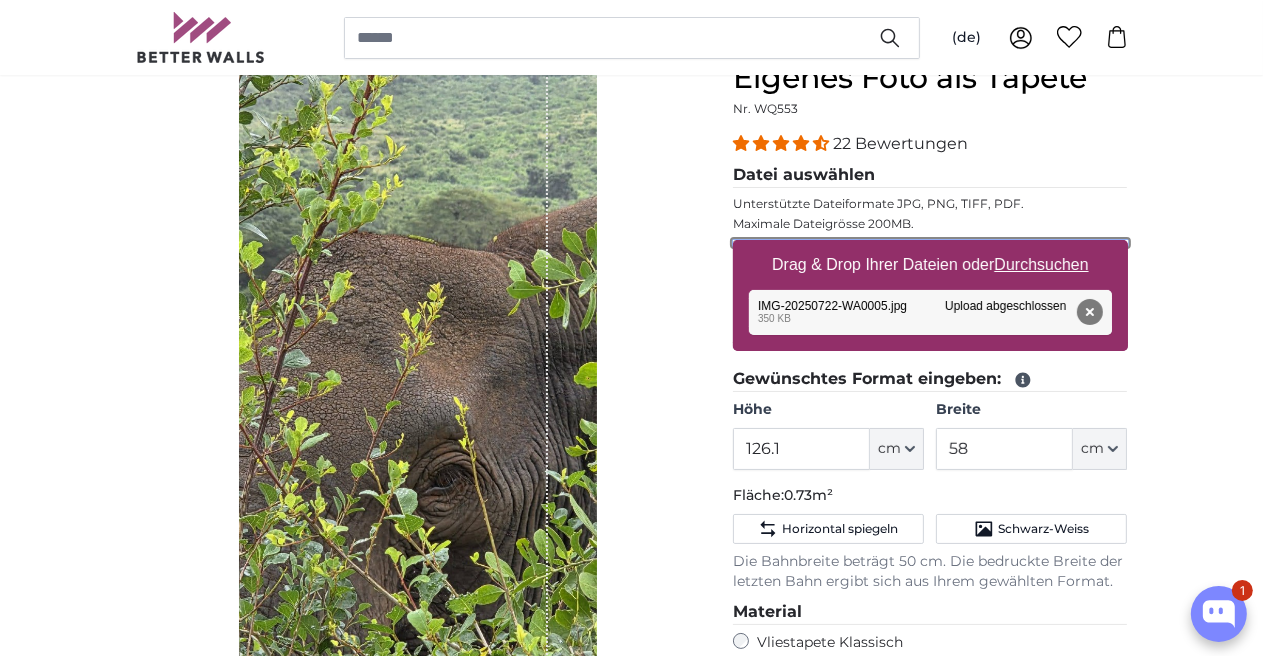click on "Drag & Drop Ihrer Dateien oder  Durchsuchen" at bounding box center [930, 243] 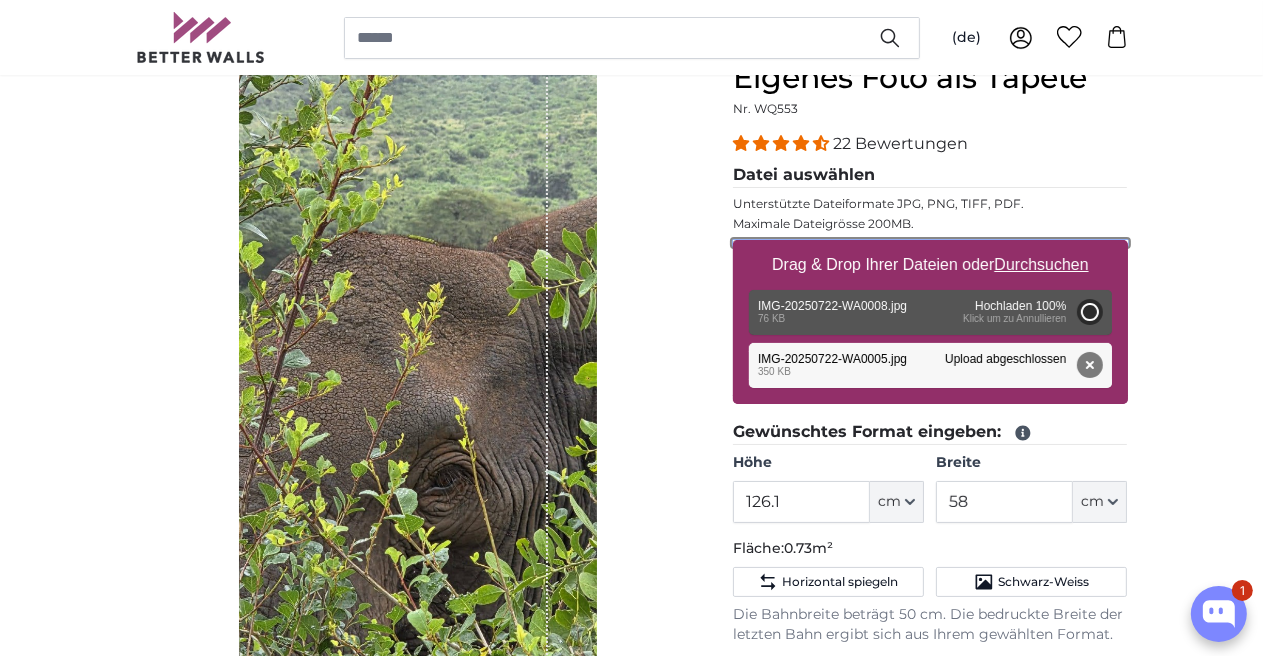 type on "110.9" 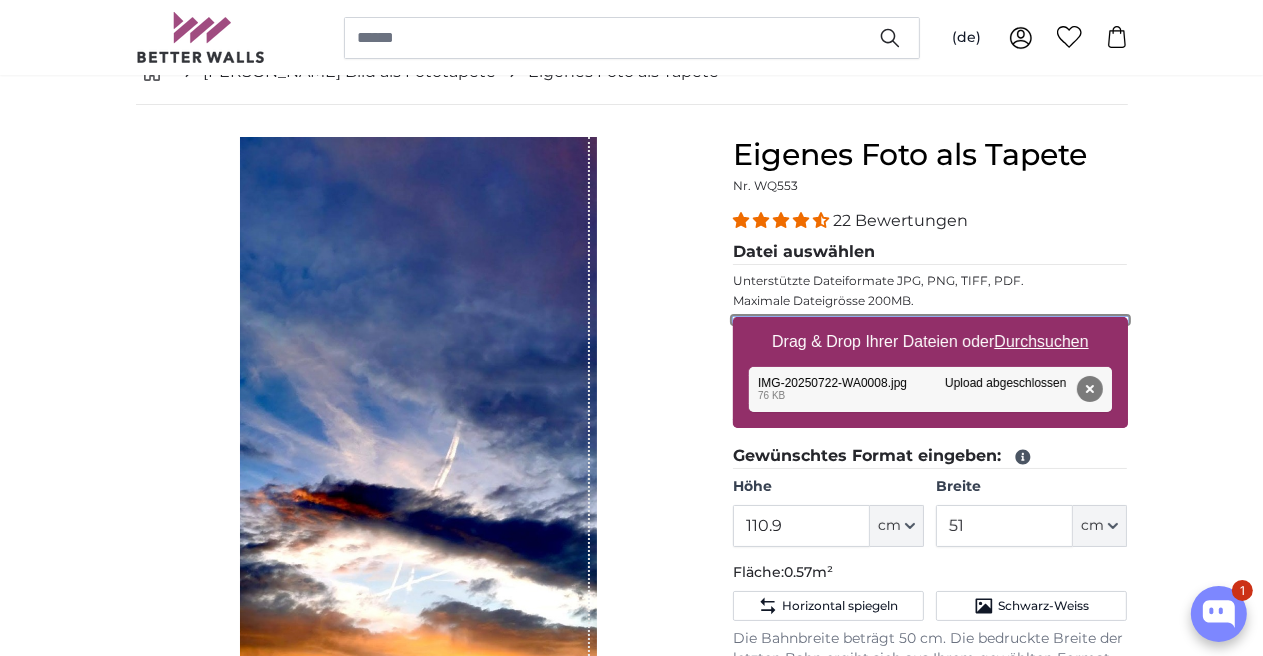 scroll, scrollTop: 100, scrollLeft: 0, axis: vertical 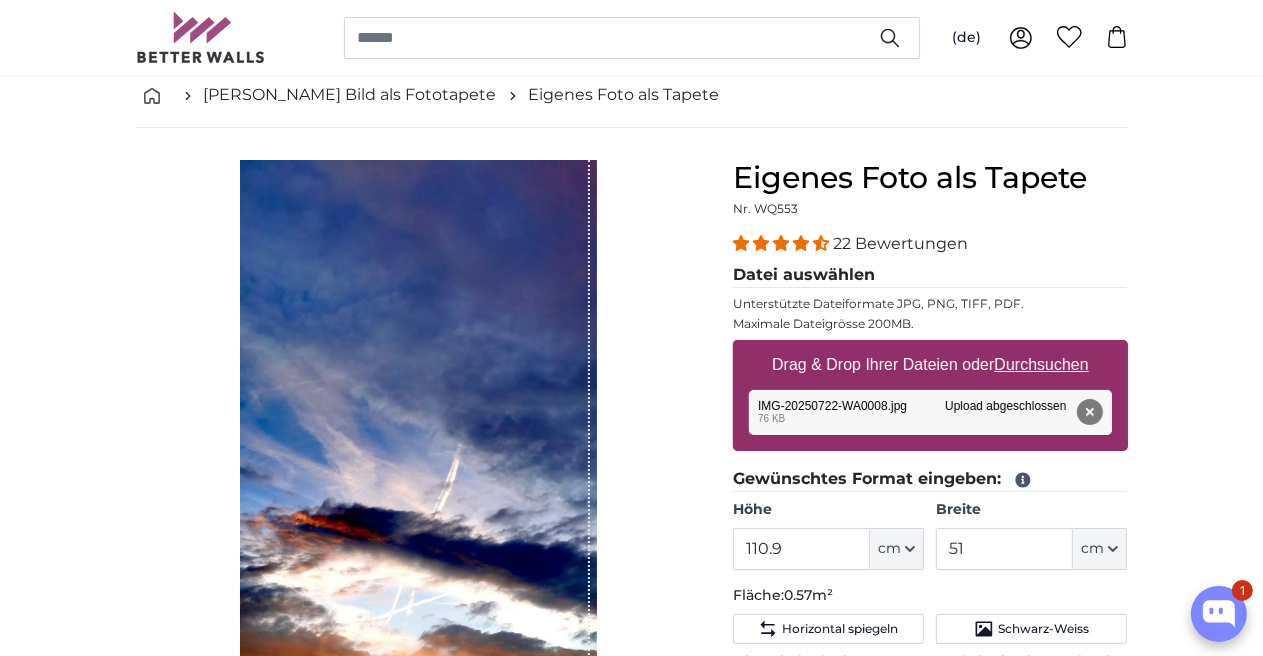 click on "Durchsuchen" at bounding box center [1041, 364] 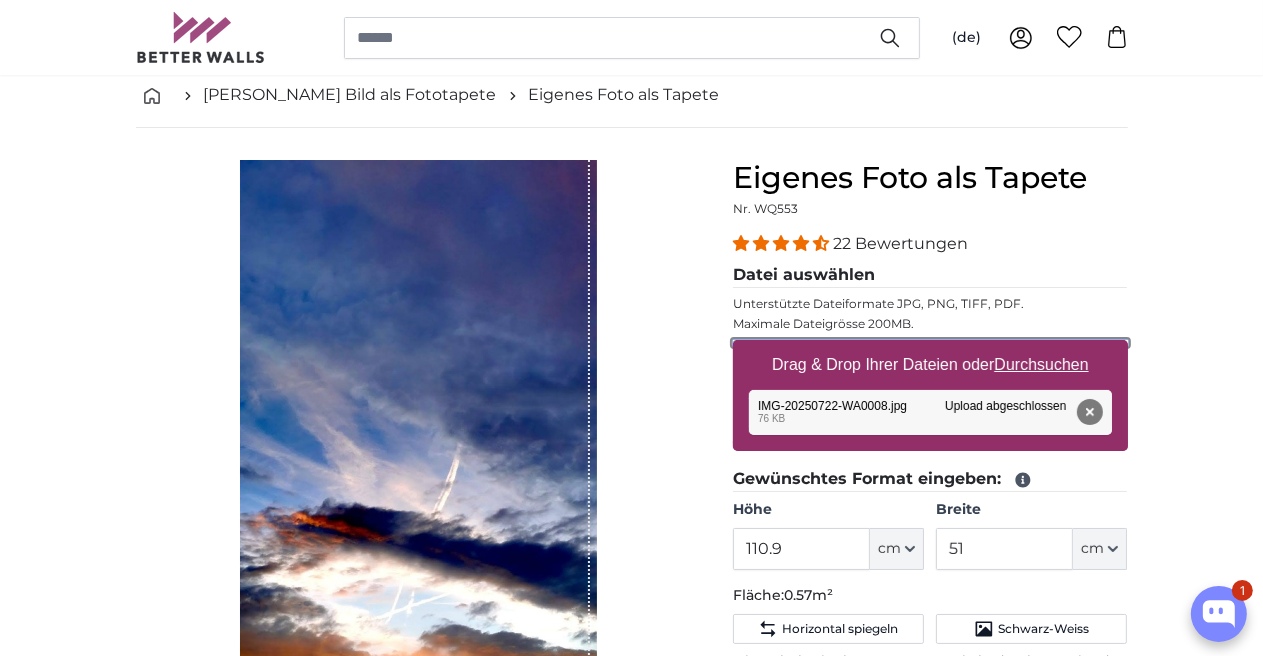 click on "Drag & Drop Ihrer Dateien oder  Durchsuchen" at bounding box center [930, 343] 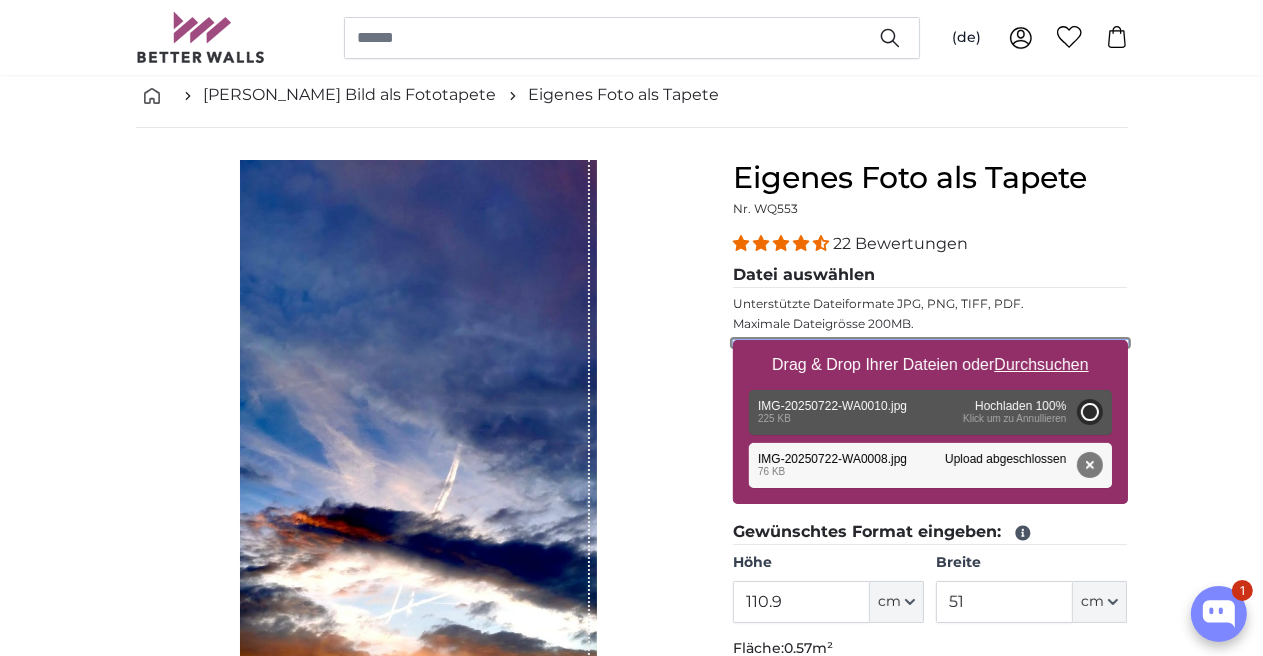 type on "128" 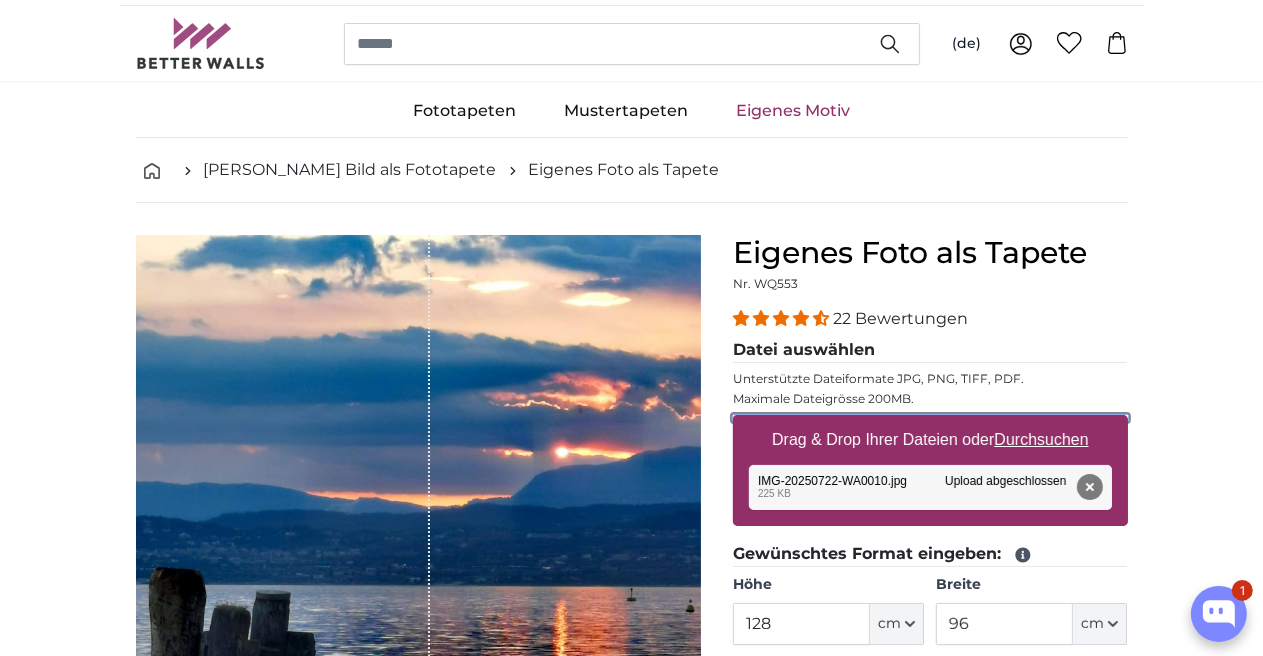 scroll, scrollTop: 0, scrollLeft: 0, axis: both 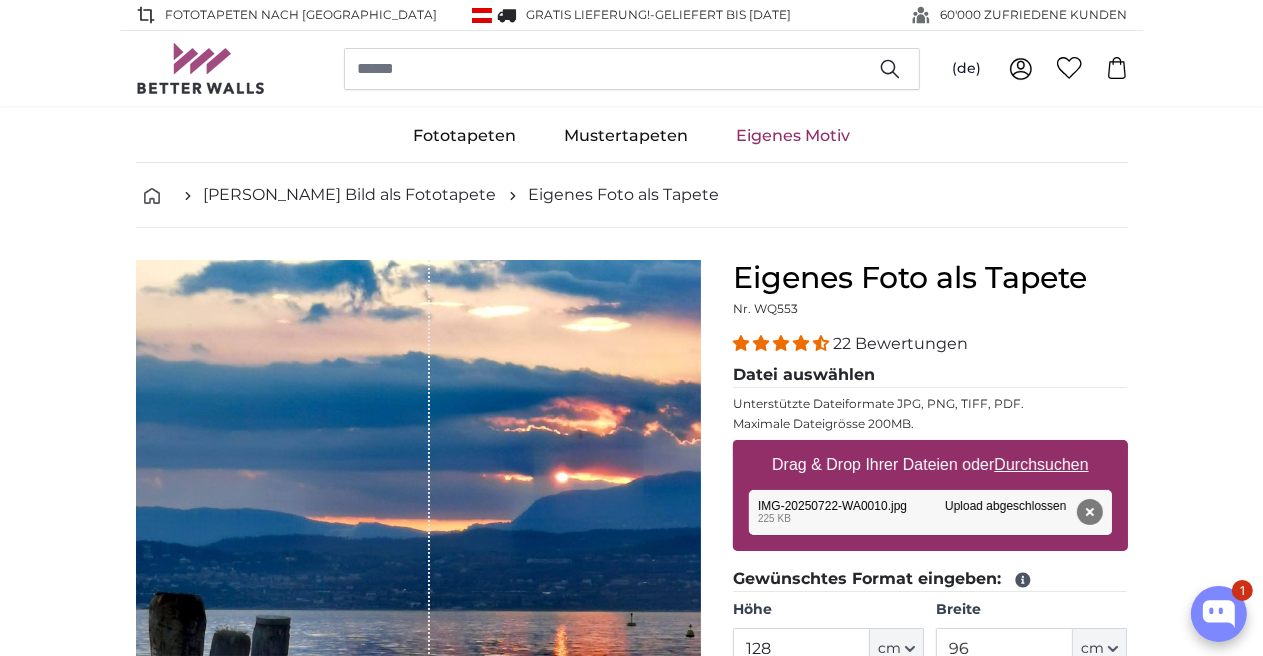 click on "Durchsuchen" at bounding box center [1041, 464] 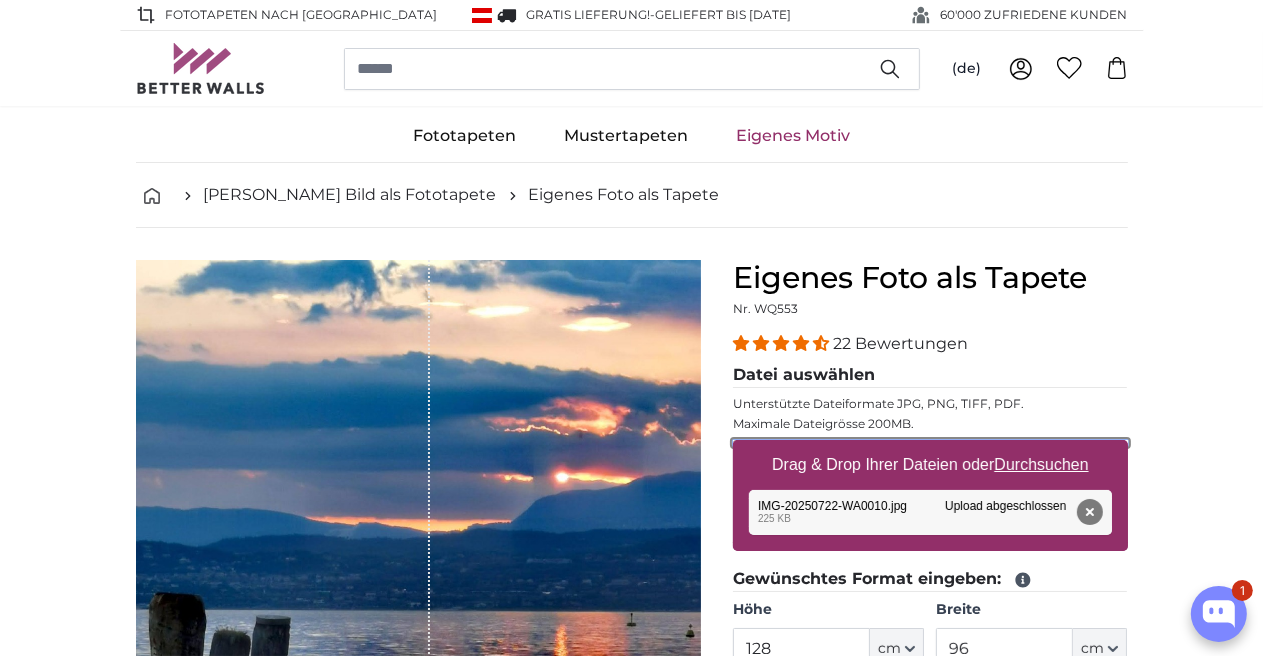 type on "**********" 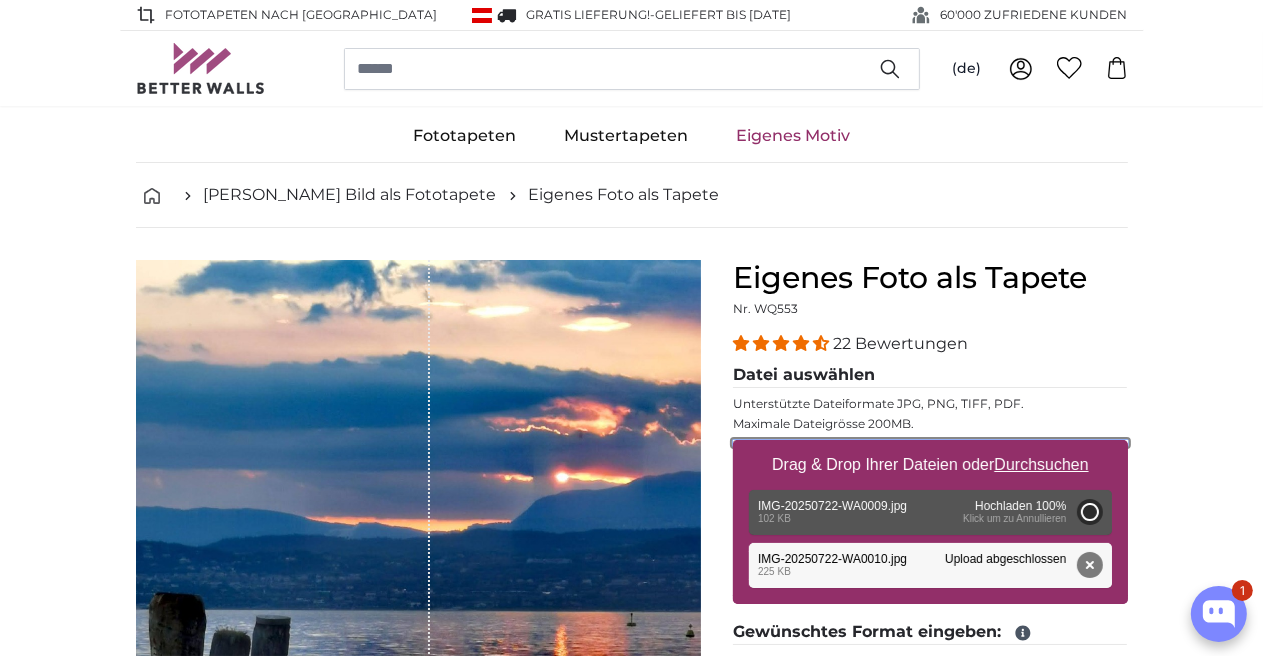 type on "110.9" 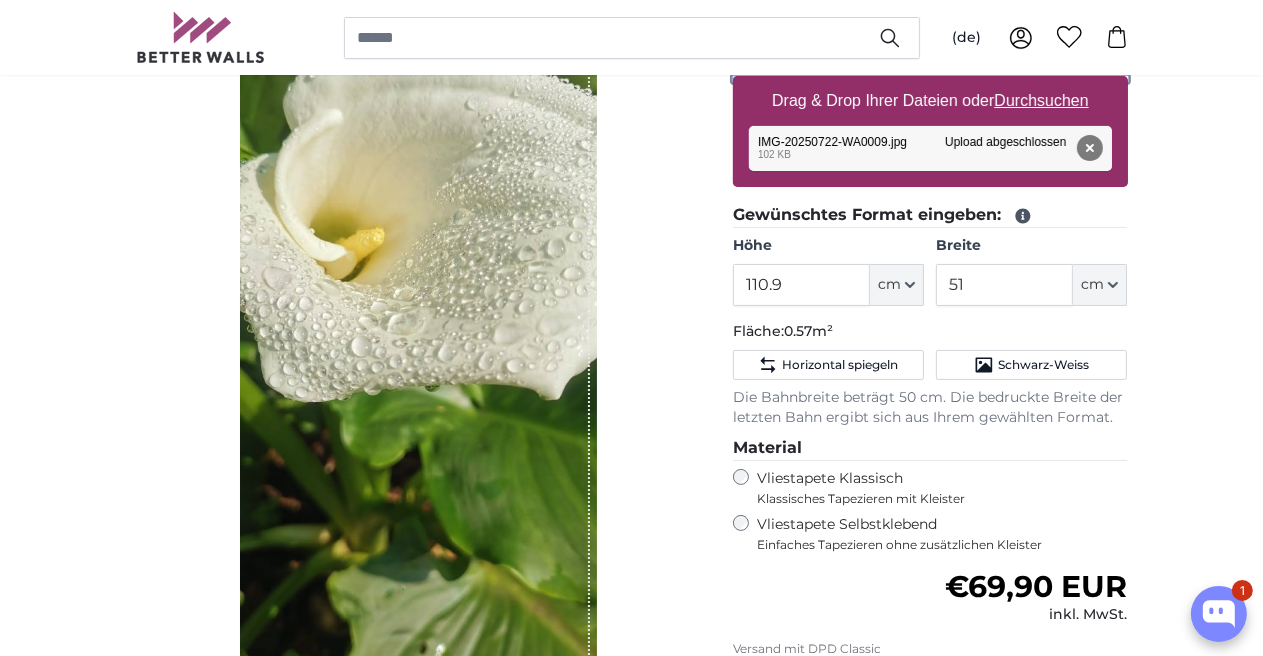 scroll, scrollTop: 400, scrollLeft: 0, axis: vertical 